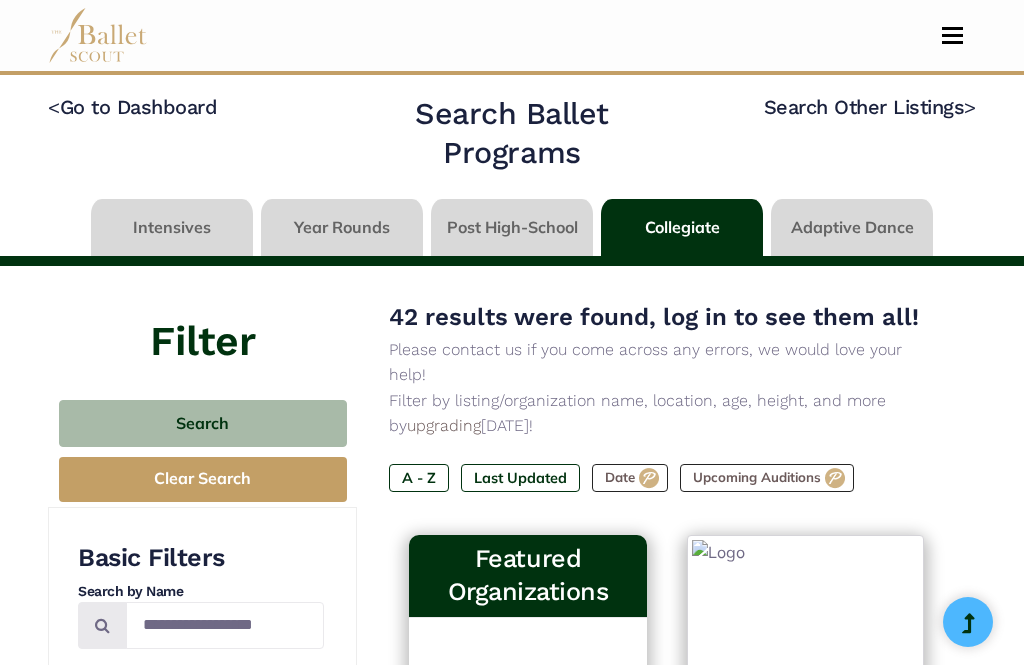select on "**" 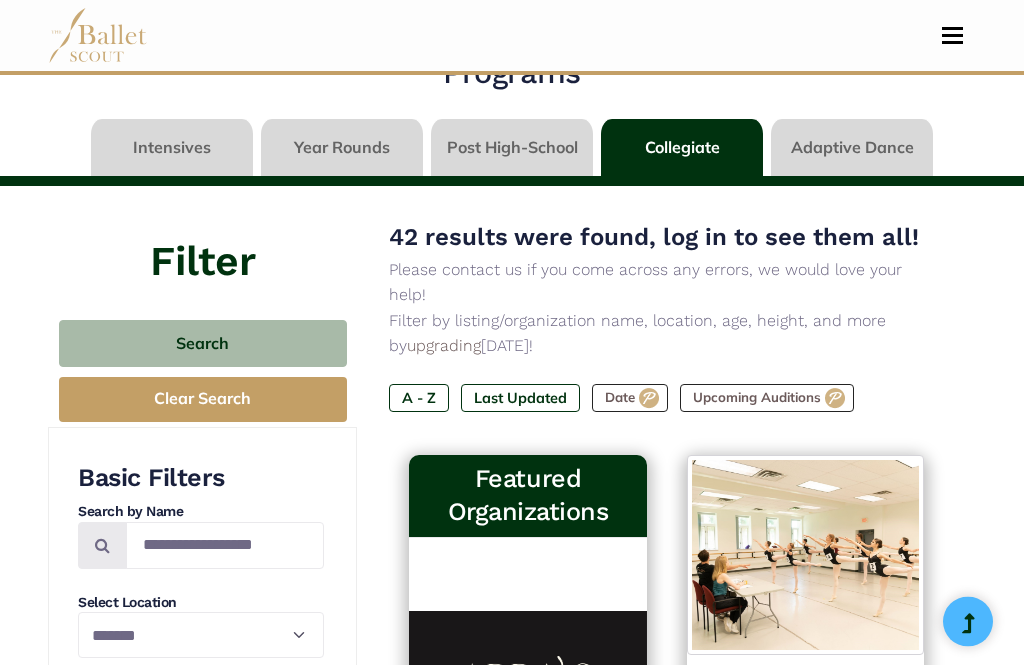 select on "**" 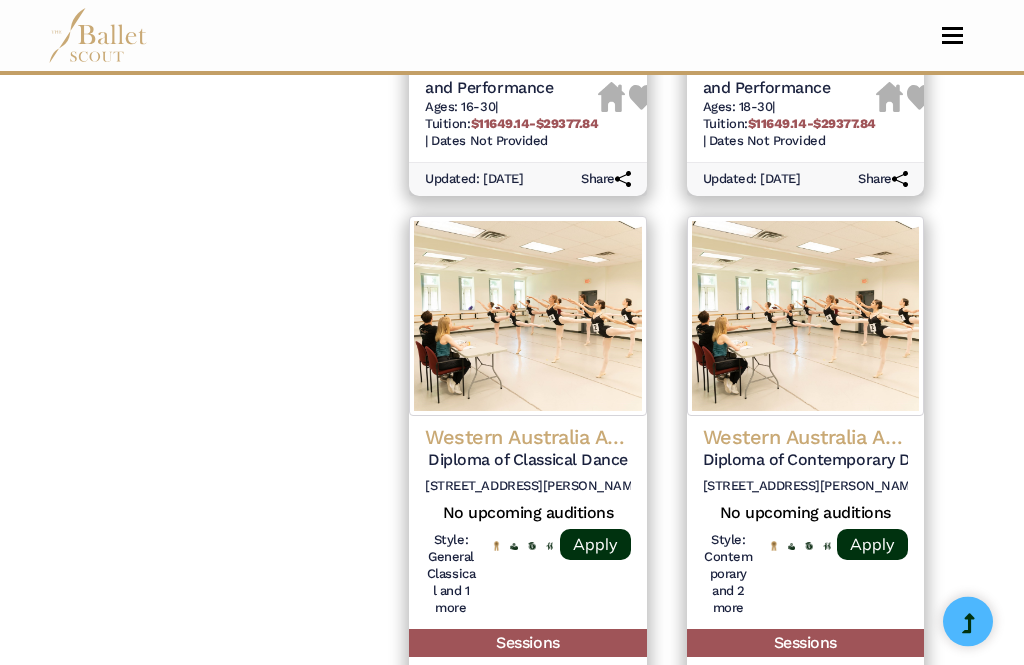 scroll, scrollTop: 1635, scrollLeft: 0, axis: vertical 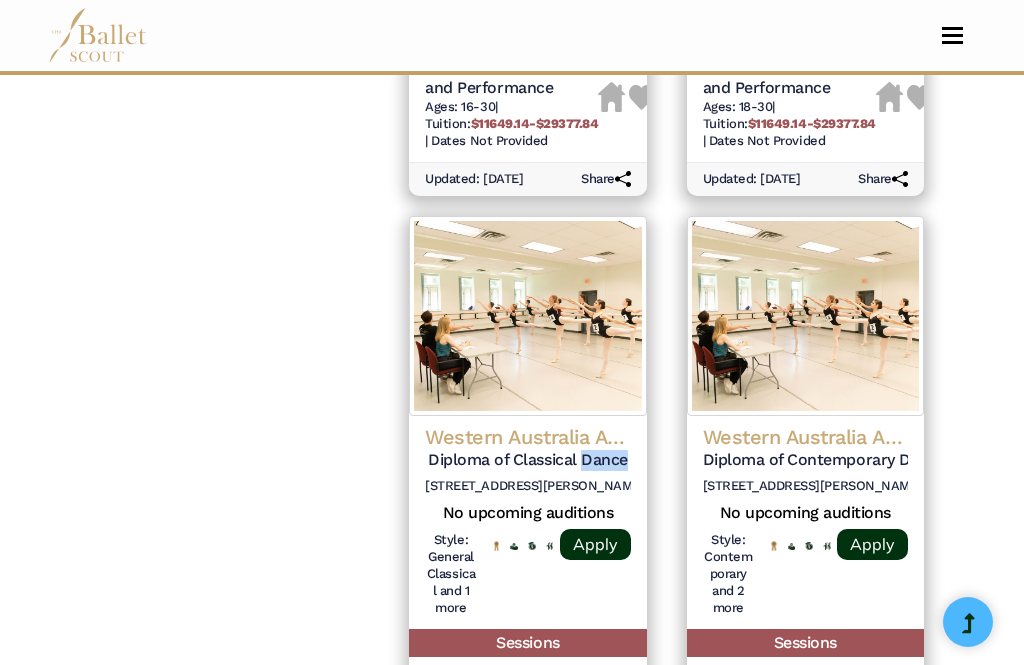 click at bounding box center [527, 316] 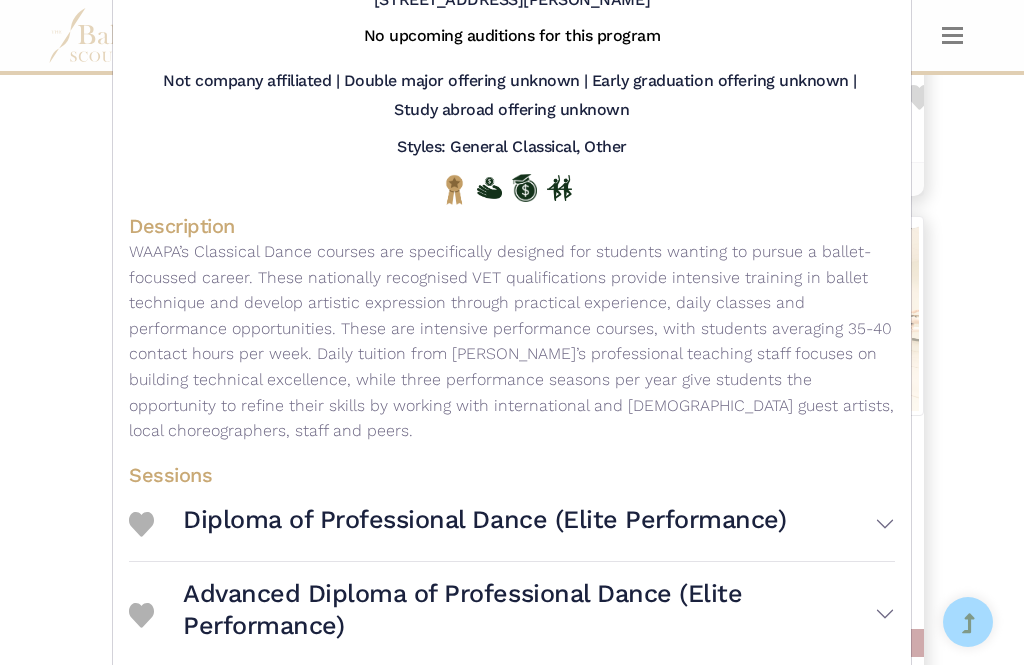 scroll, scrollTop: 221, scrollLeft: 0, axis: vertical 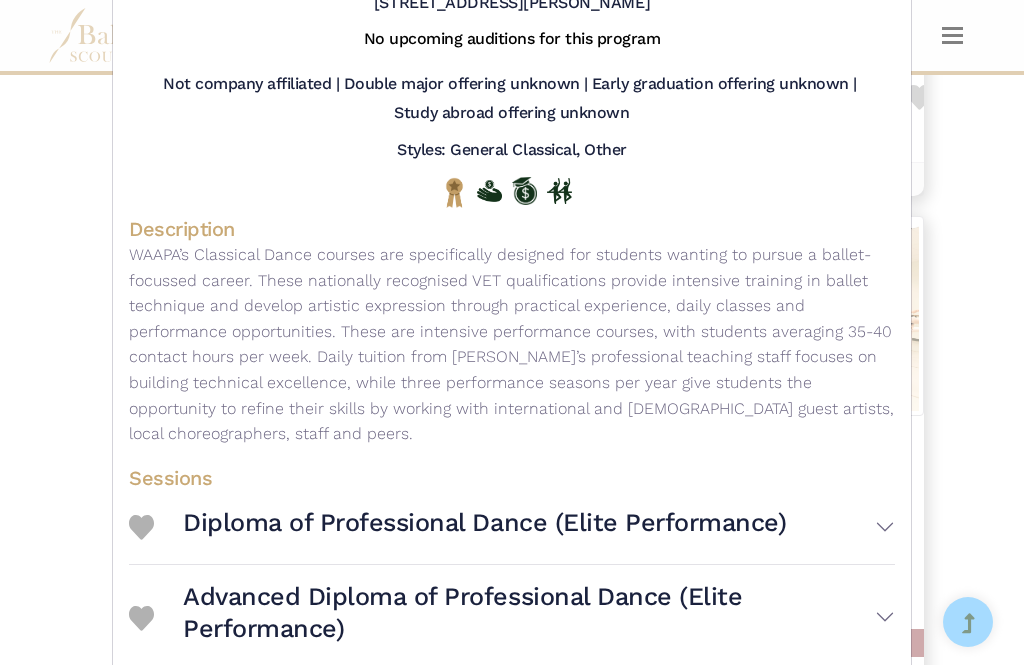 click on "Advanced Diploma of Professional Dance (Elite Performance)" at bounding box center [539, 618] 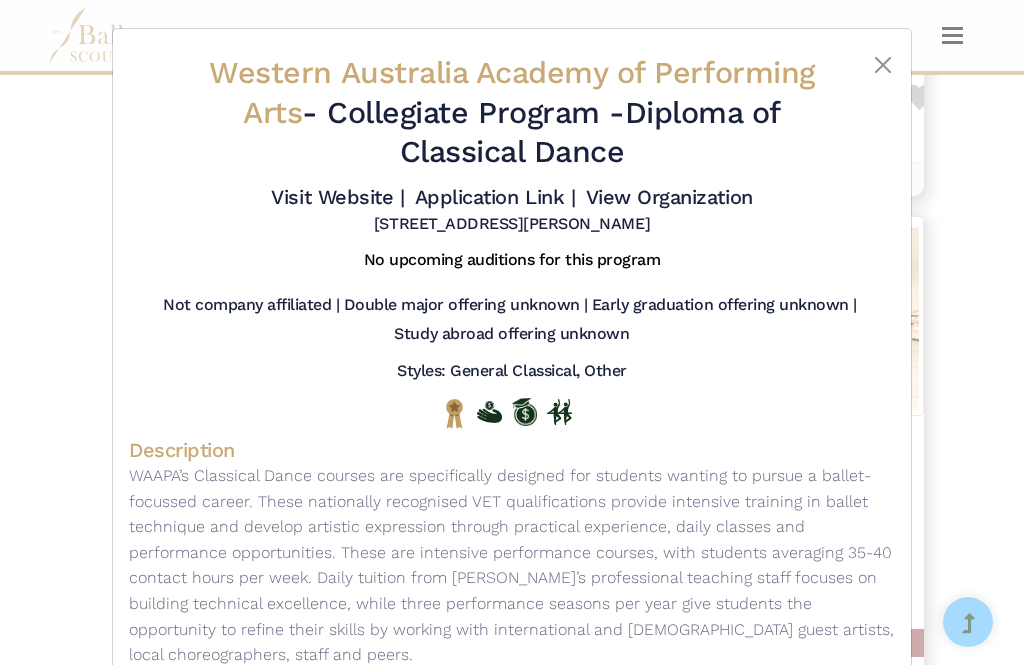 scroll, scrollTop: 0, scrollLeft: 0, axis: both 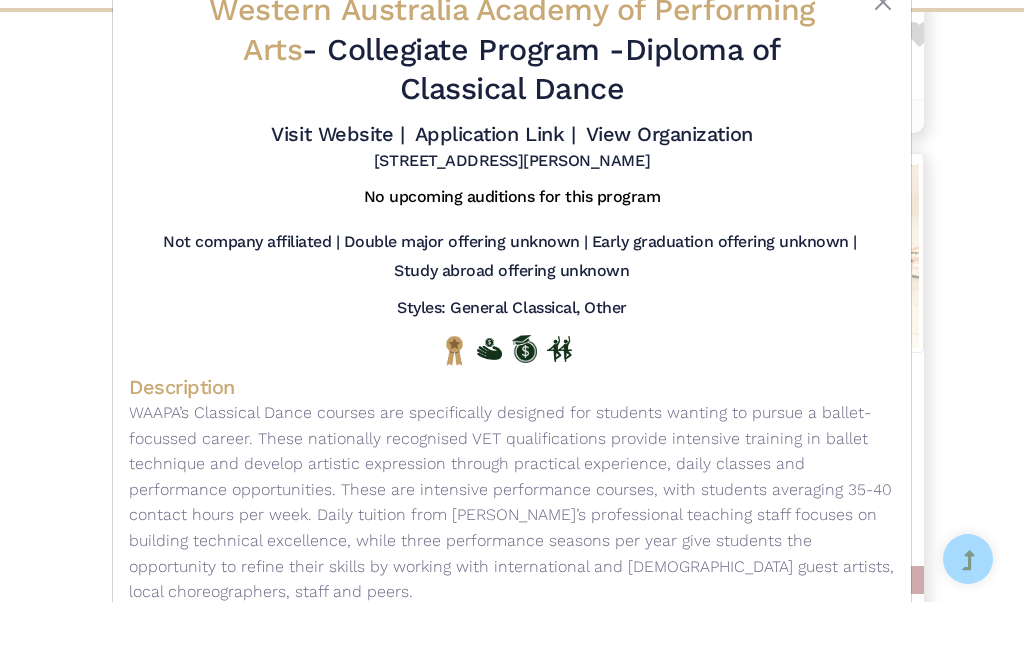 select on "**" 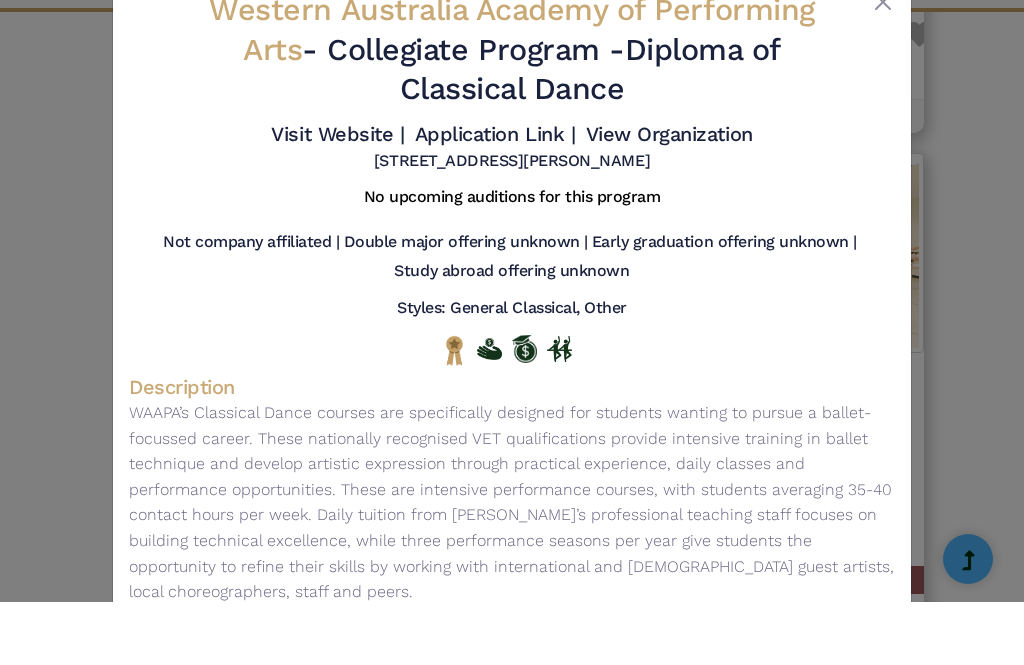 scroll, scrollTop: 1699, scrollLeft: 0, axis: vertical 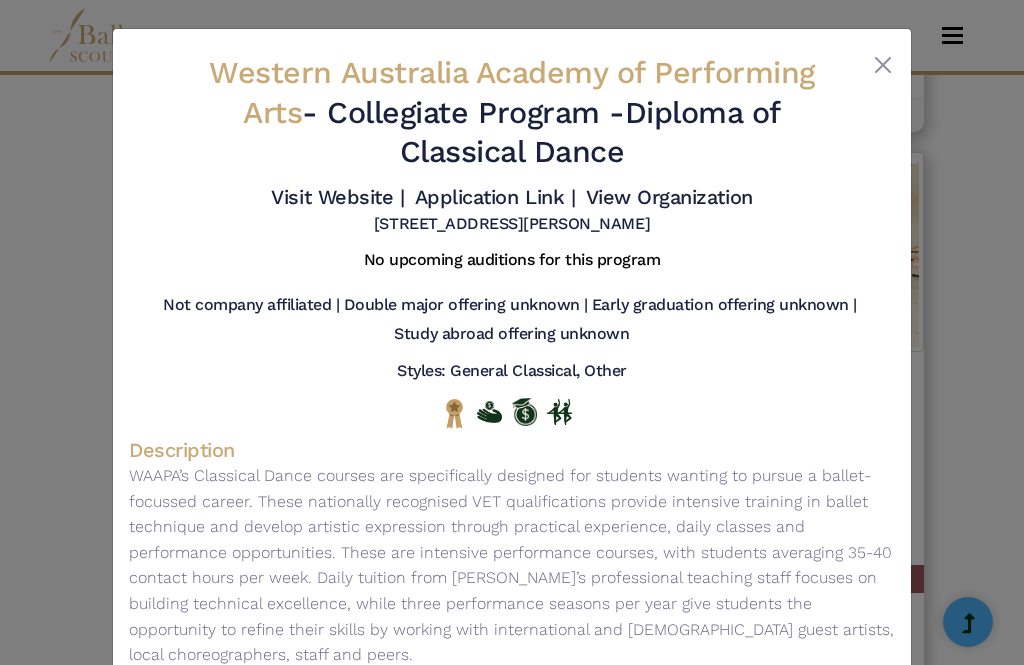 click at bounding box center (883, 65) 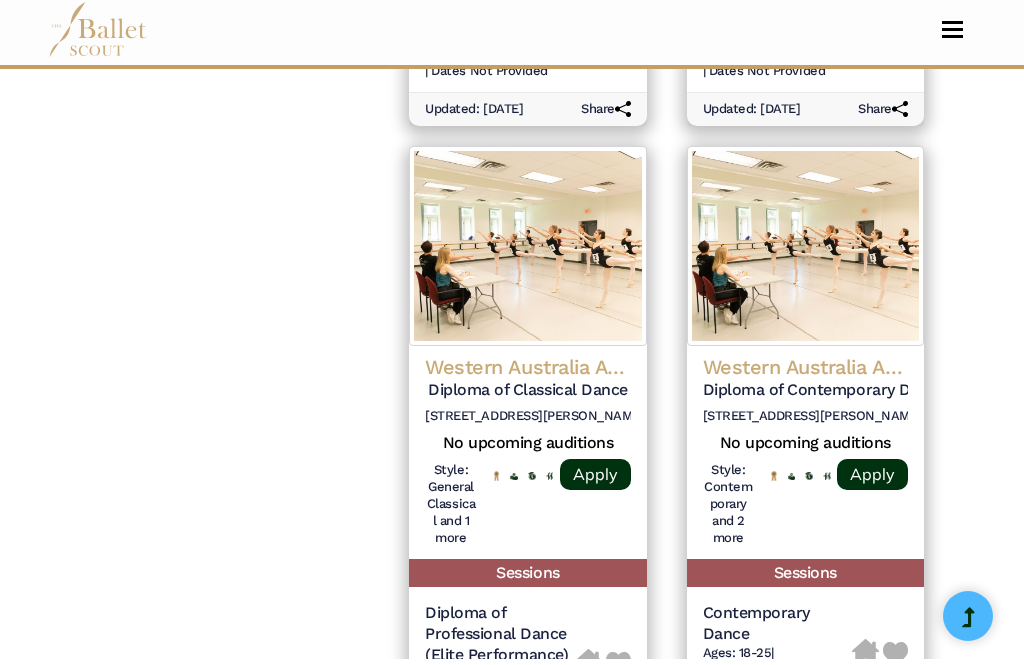 select on "**" 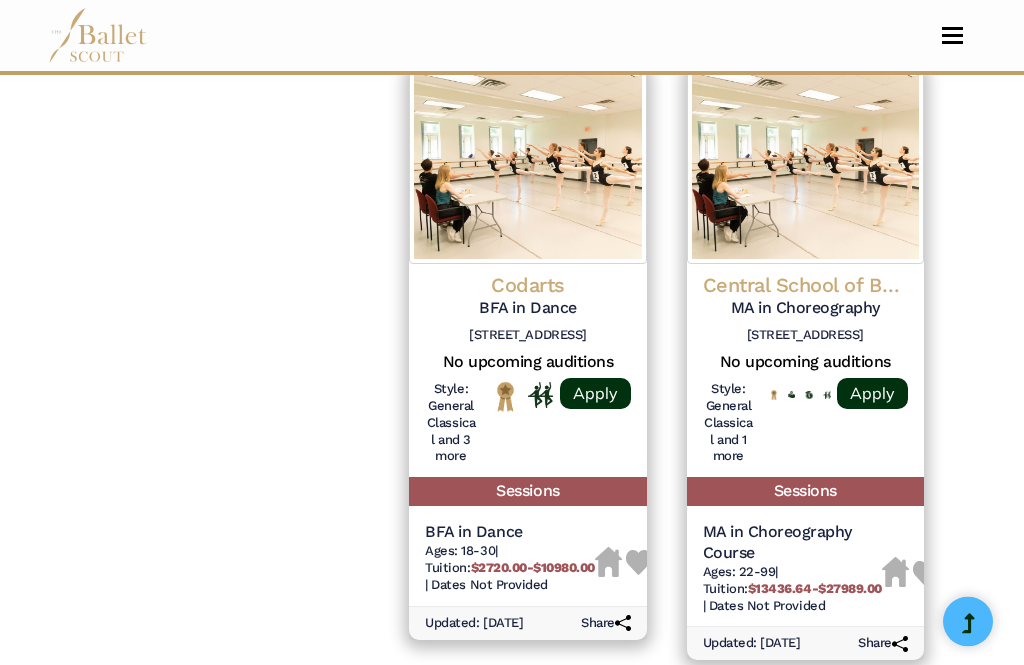 scroll, scrollTop: 3073, scrollLeft: 0, axis: vertical 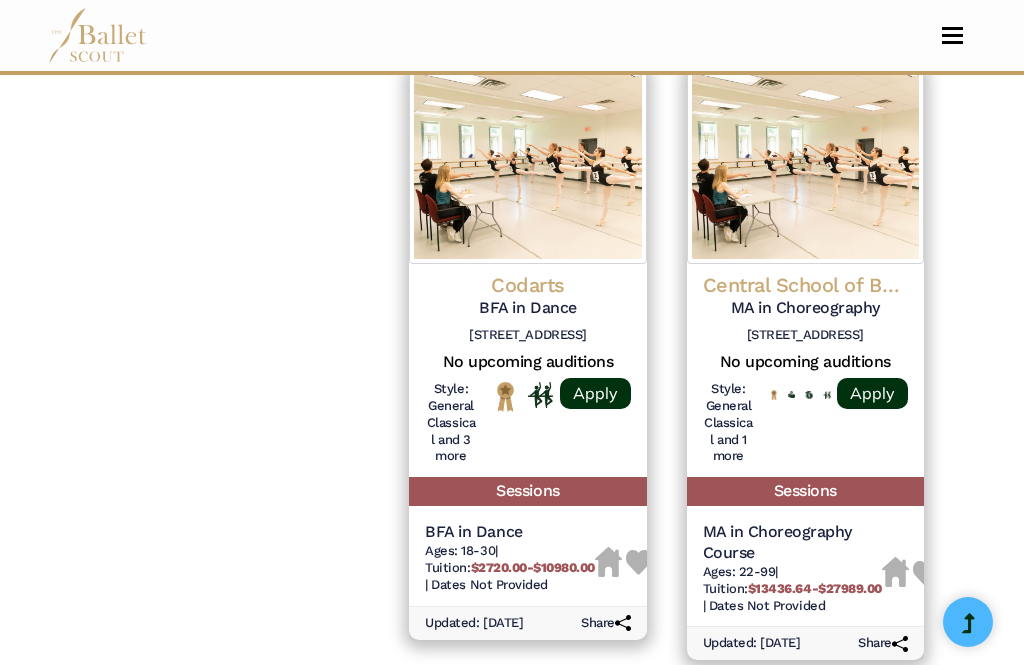 click on "03" at bounding box center [660, 714] 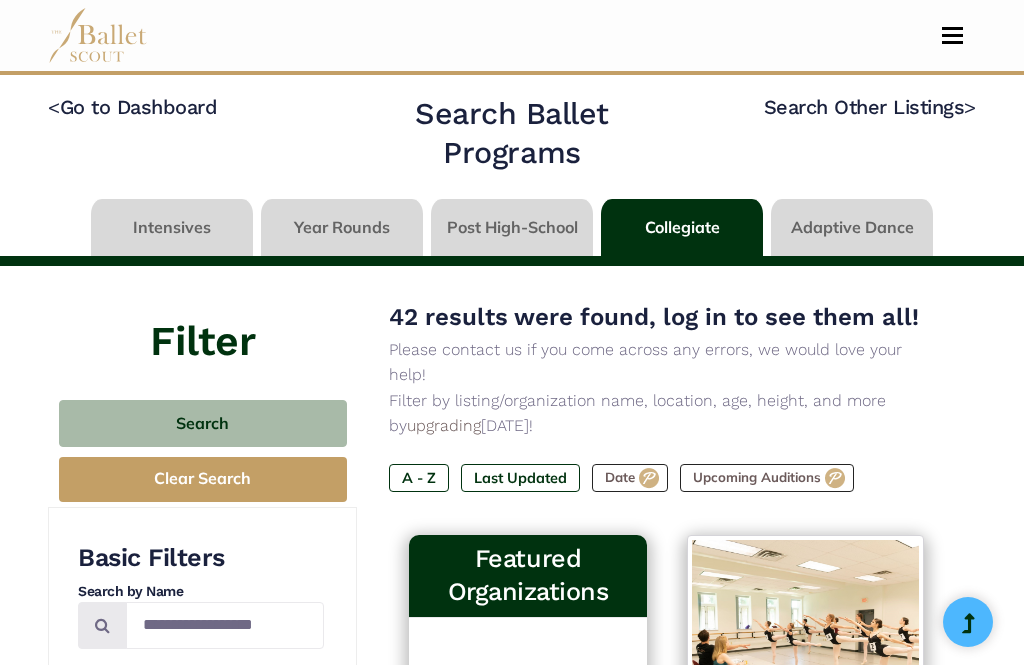 select on "**" 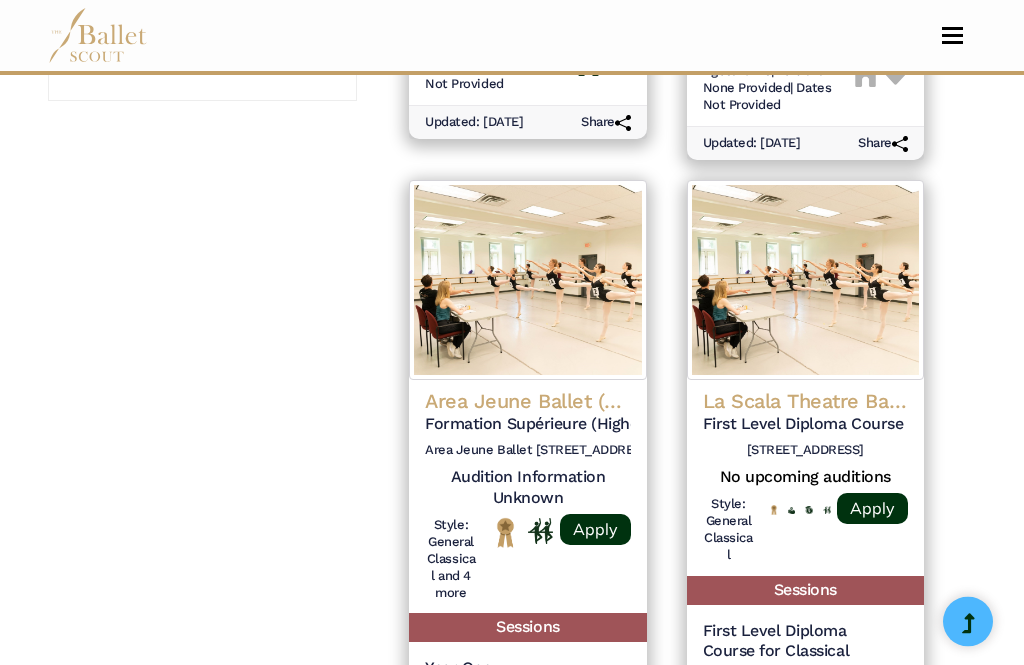 scroll, scrollTop: 1567, scrollLeft: 0, axis: vertical 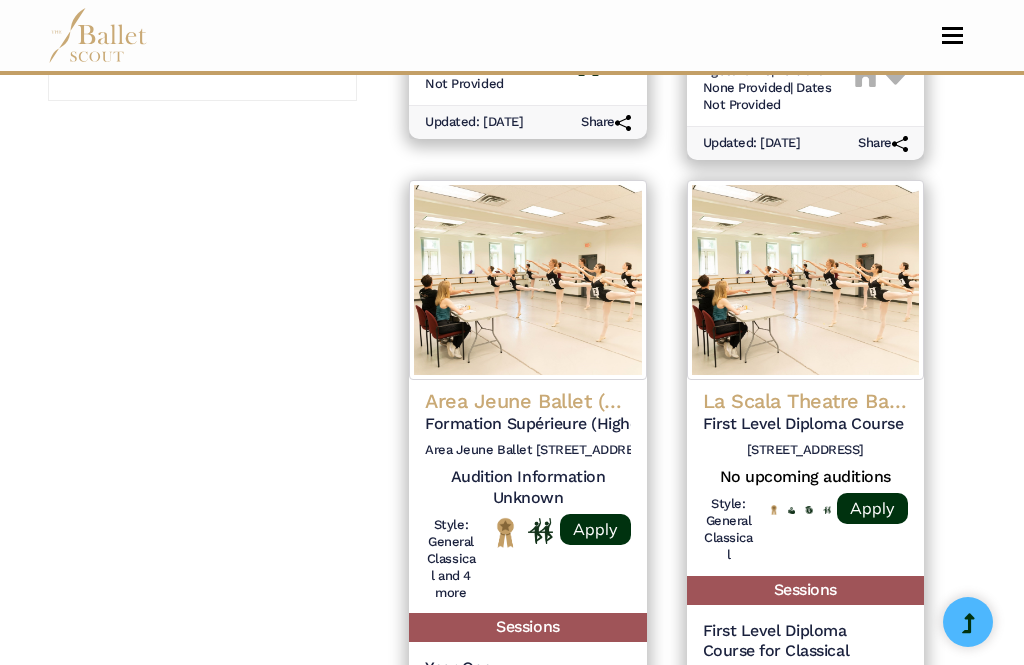 click on "Area Jeune Ballet (Dance Area)" at bounding box center (805, -811) 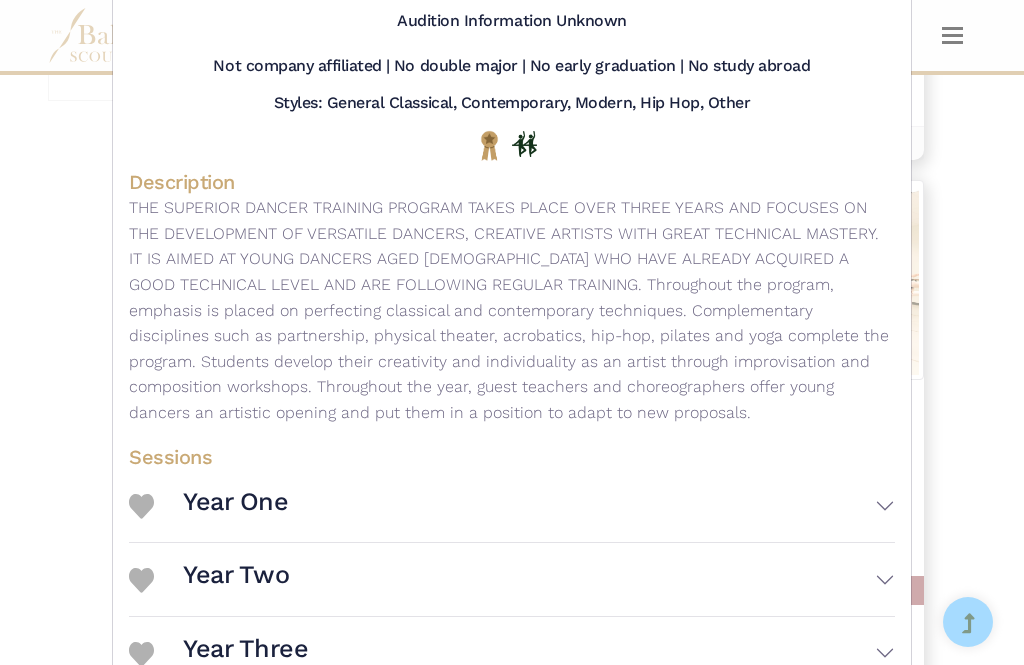 scroll, scrollTop: 244, scrollLeft: 0, axis: vertical 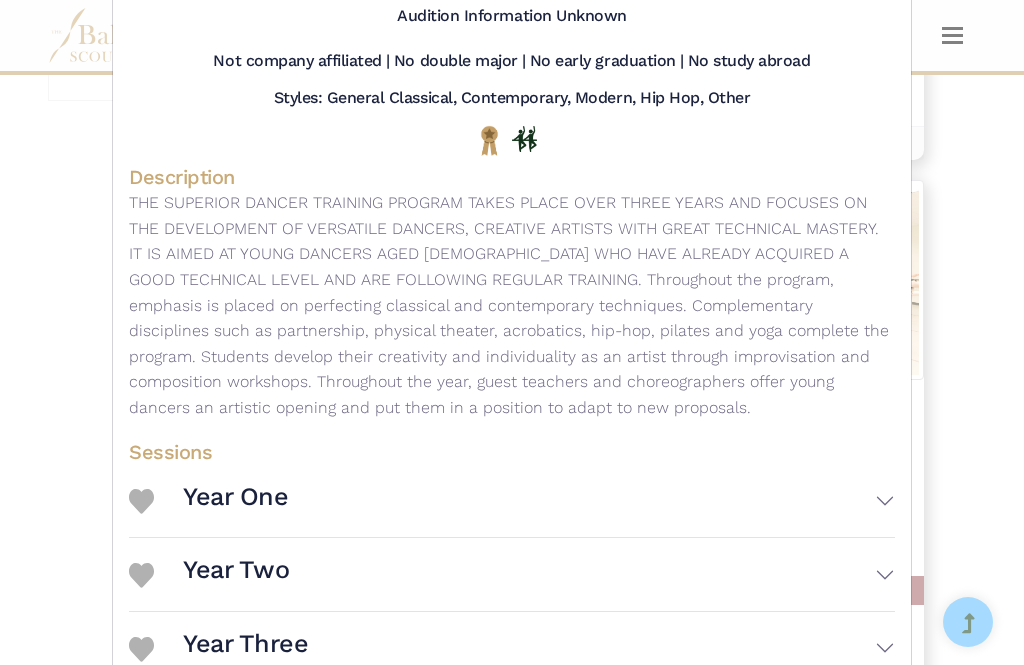 click on "Year One" at bounding box center [539, 501] 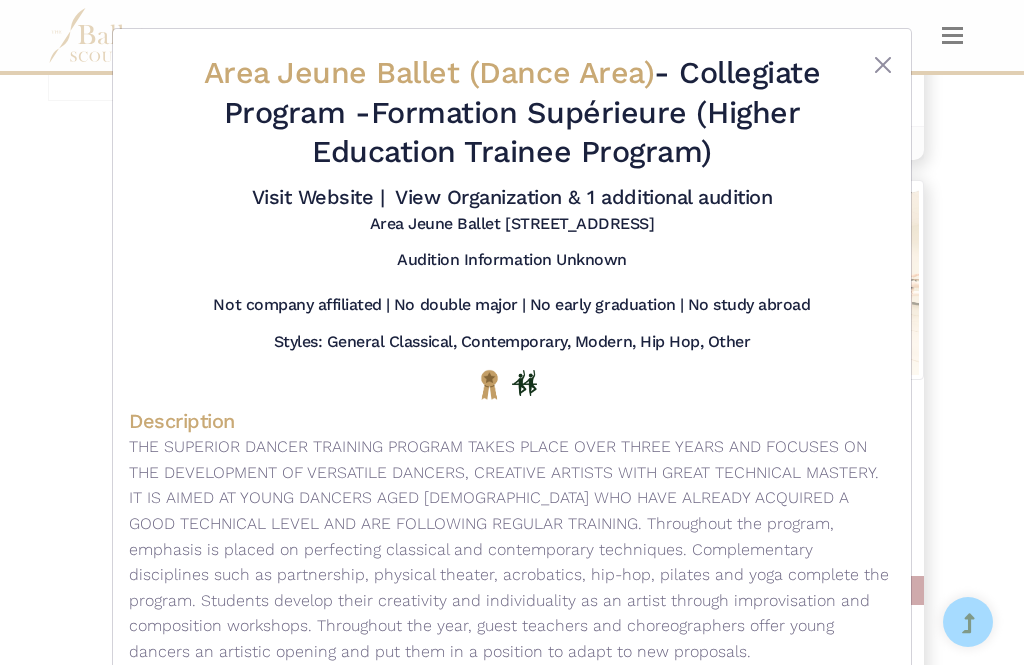 scroll, scrollTop: 0, scrollLeft: 0, axis: both 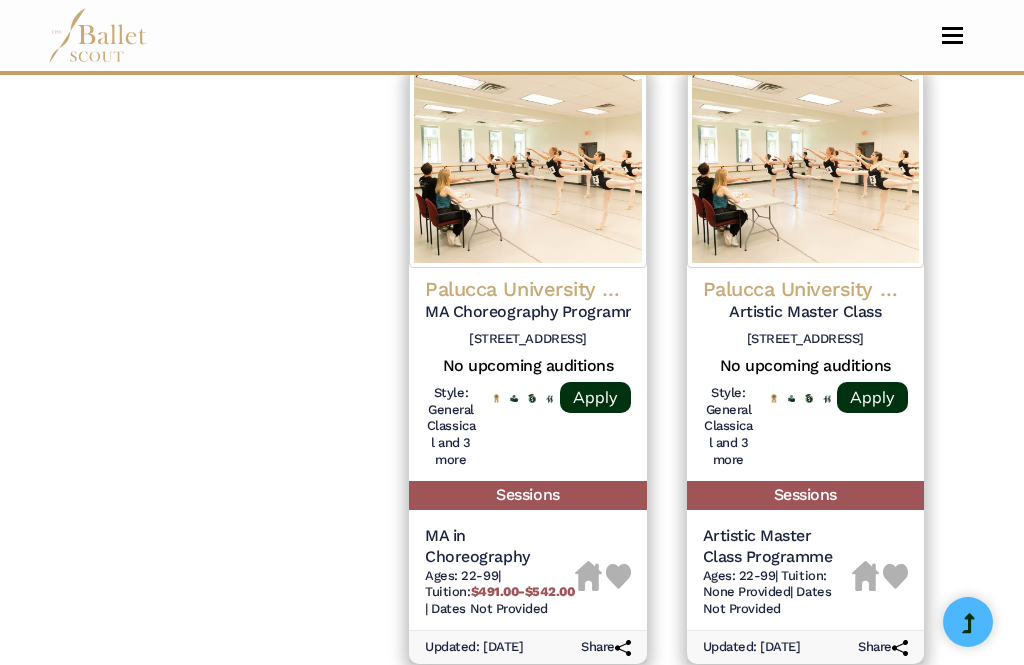 click on "01
02
03
04
05" at bounding box center [666, 726] 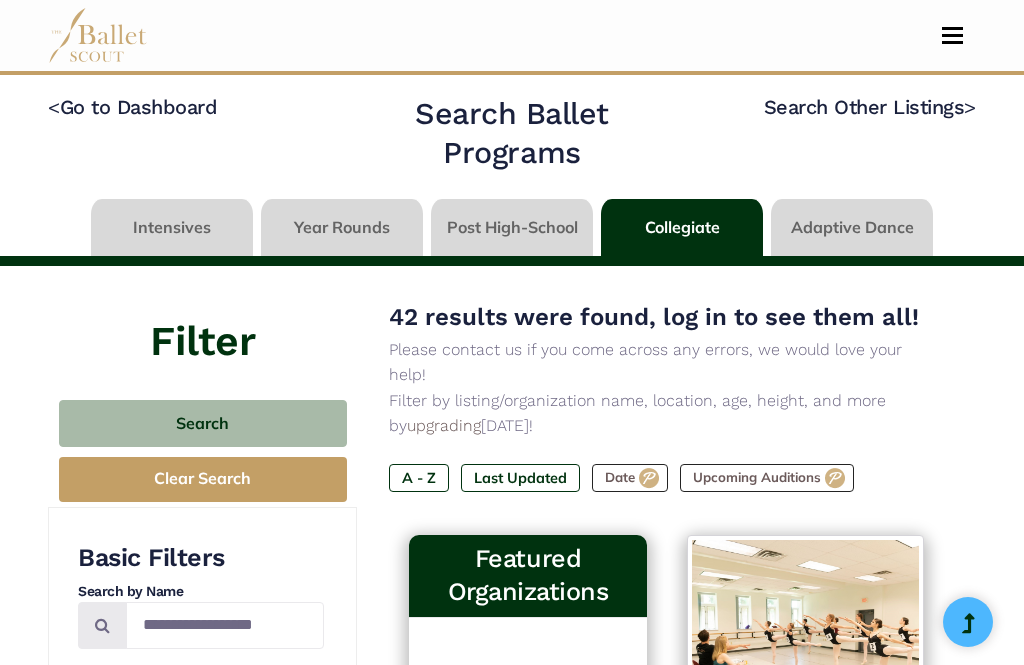 select on "**" 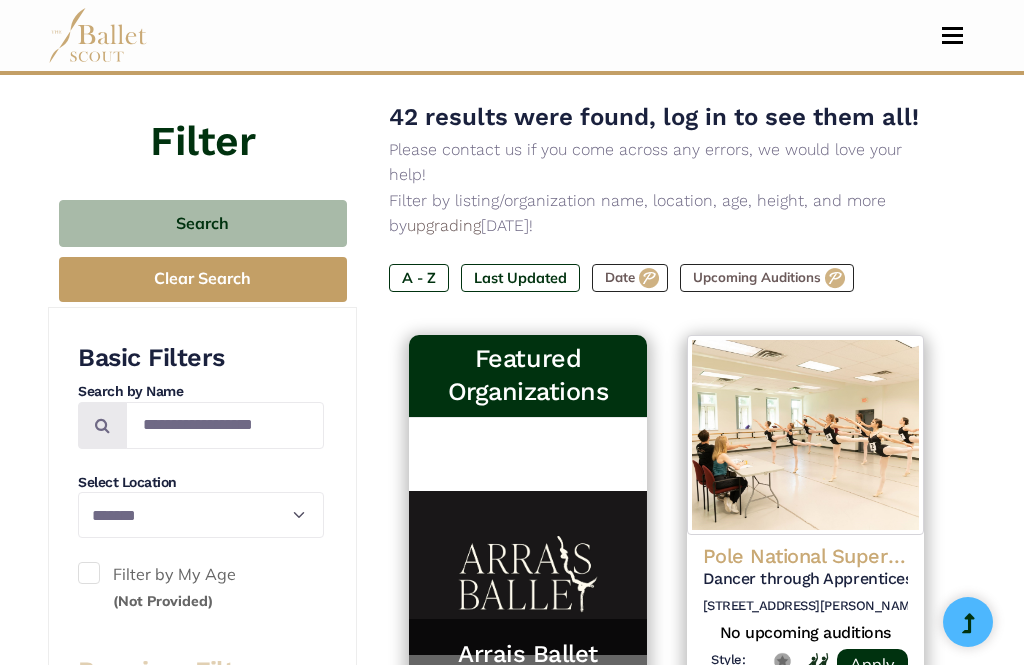 select on "**" 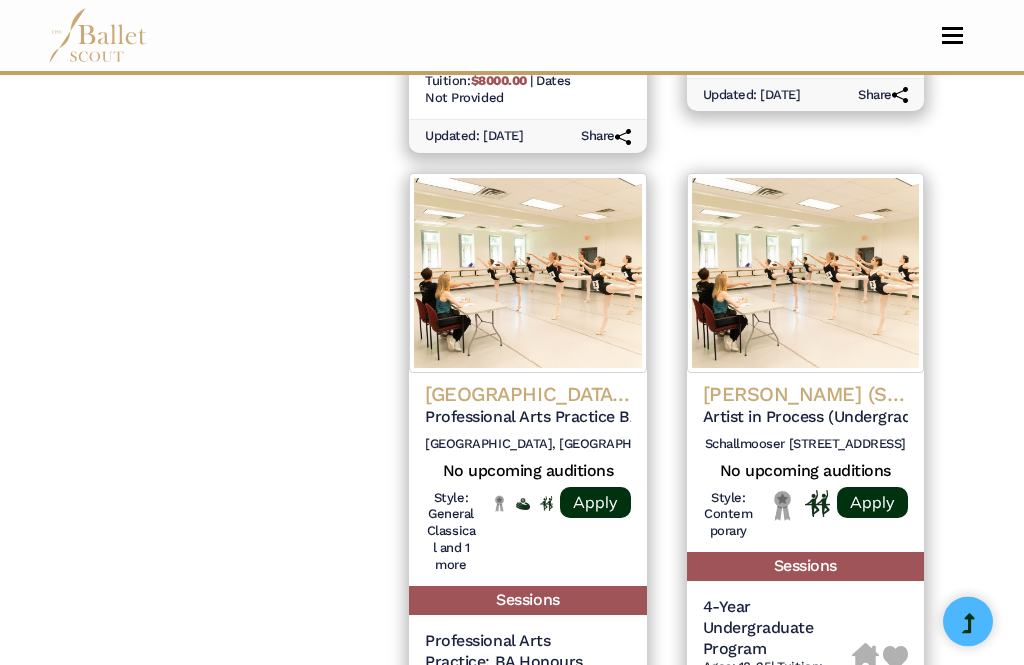 scroll, scrollTop: 1636, scrollLeft: 0, axis: vertical 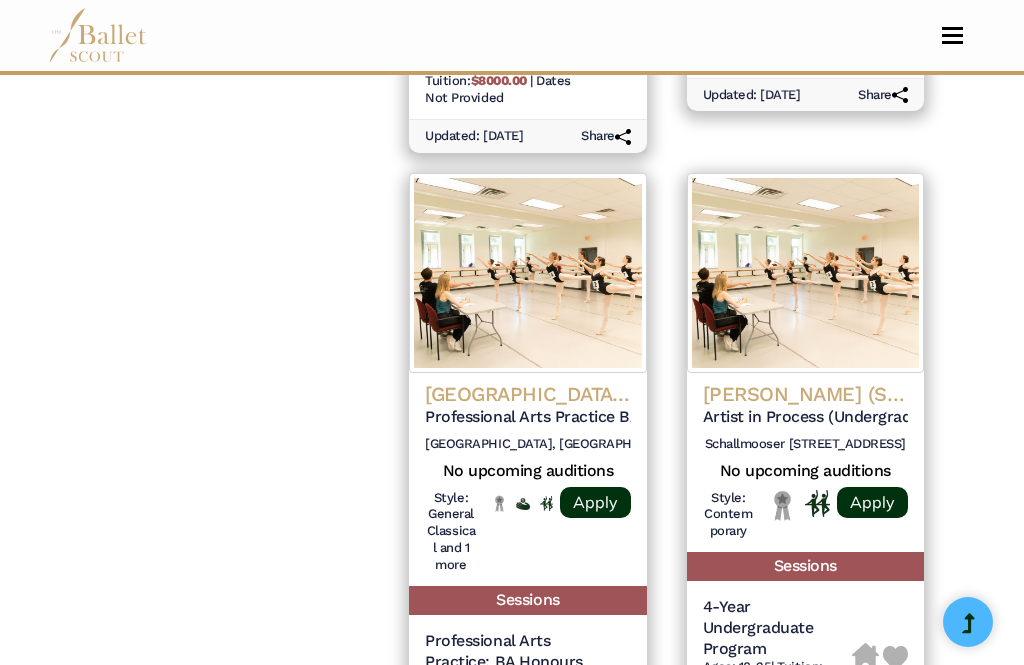 click on "[PERSON_NAME] (Salzburg Experimental Academy of Dance)" at bounding box center (805, -880) 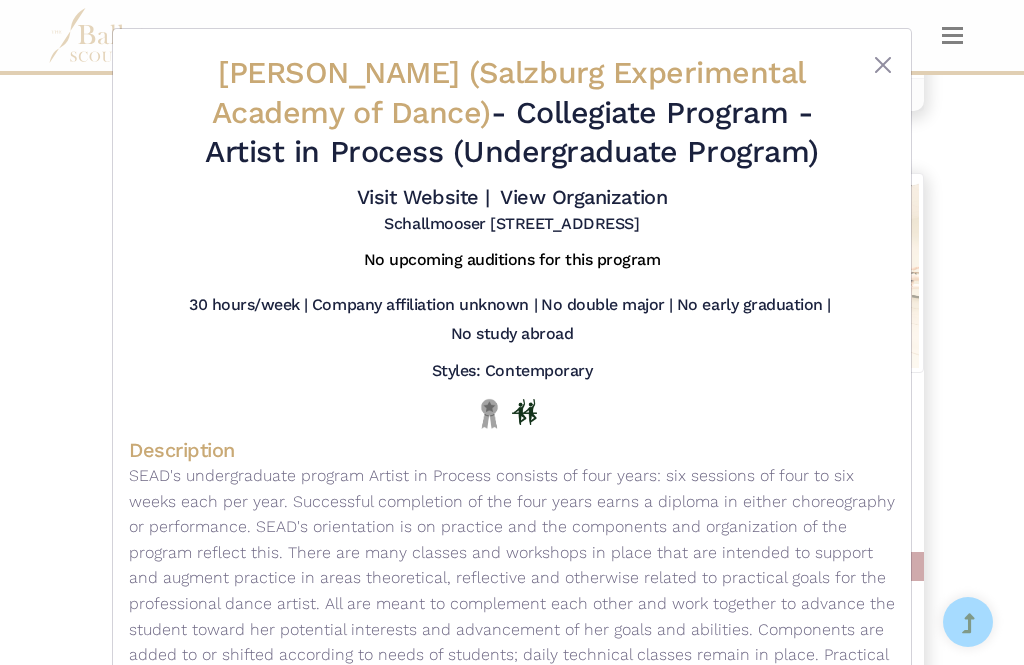 click at bounding box center [883, 65] 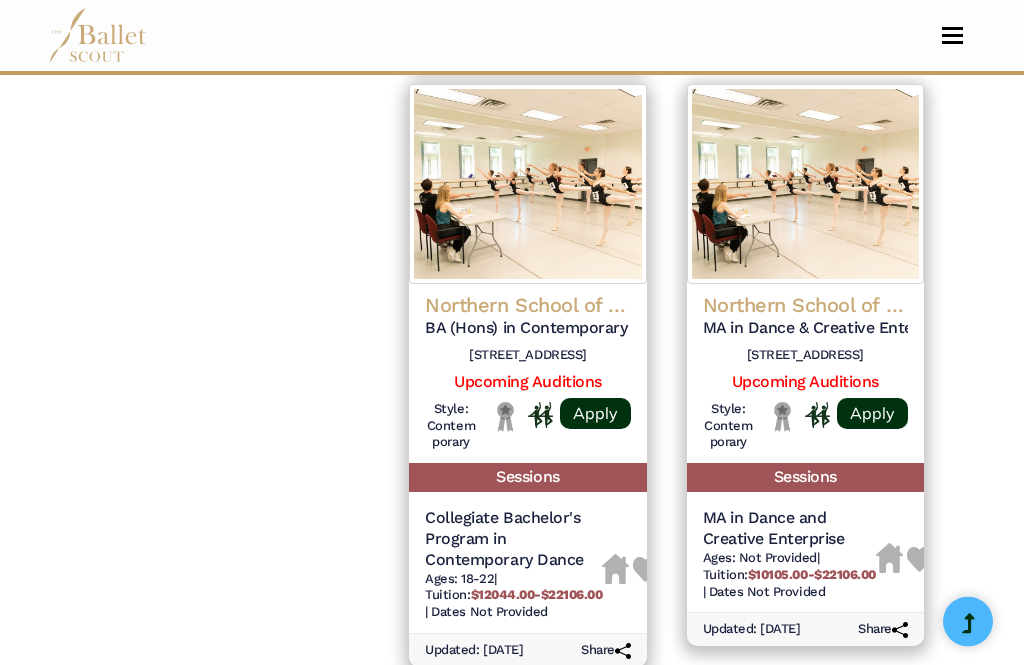 scroll, scrollTop: 2957, scrollLeft: 0, axis: vertical 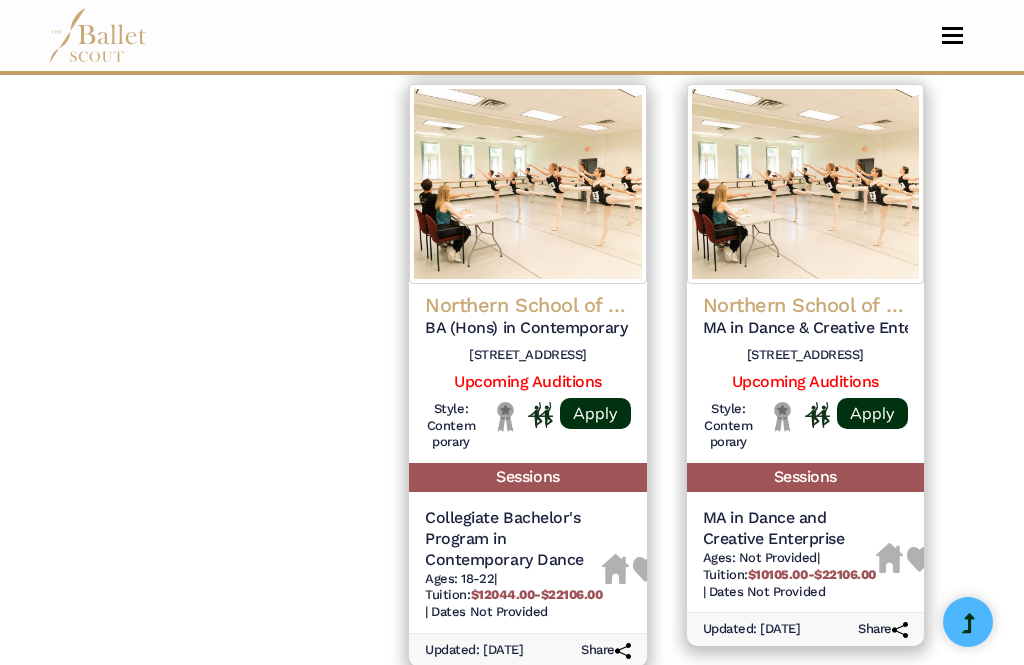 click on "05" at bounding box center [756, 721] 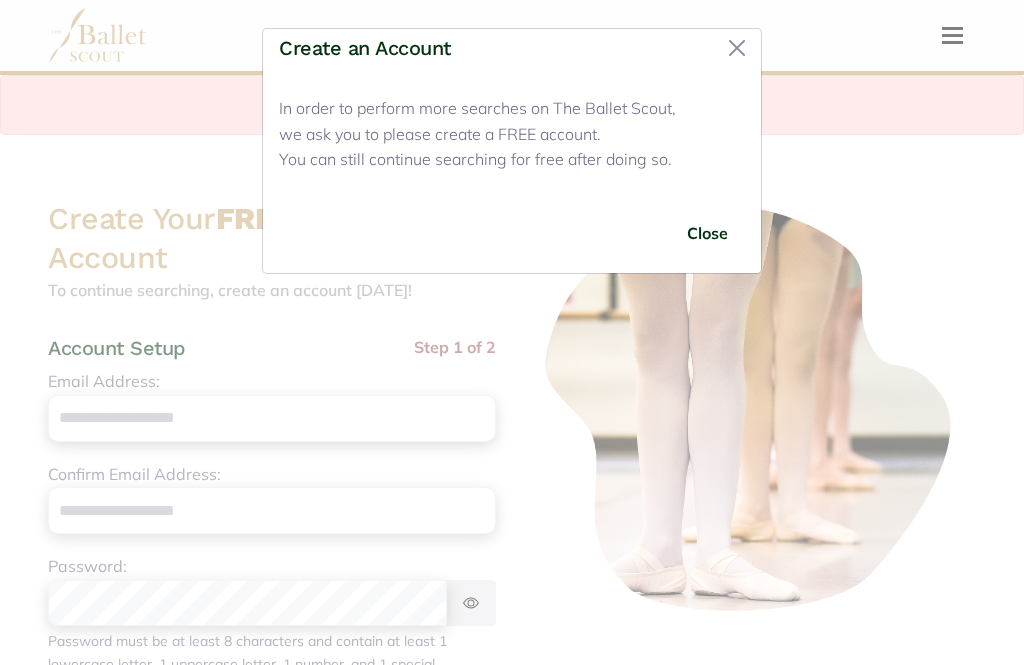 scroll, scrollTop: 0, scrollLeft: 0, axis: both 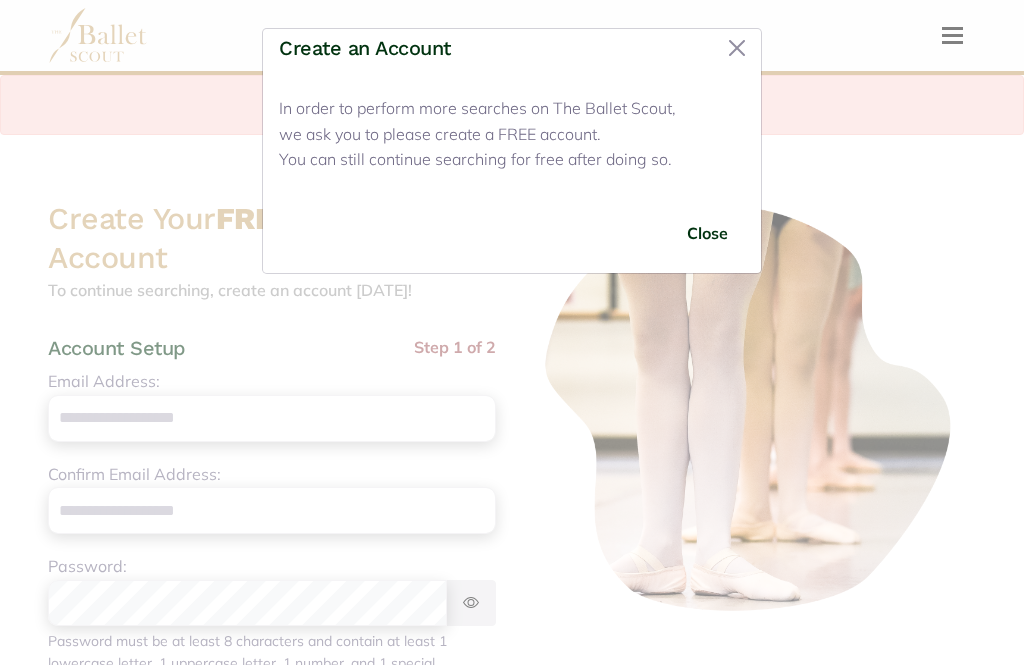 click at bounding box center (737, 48) 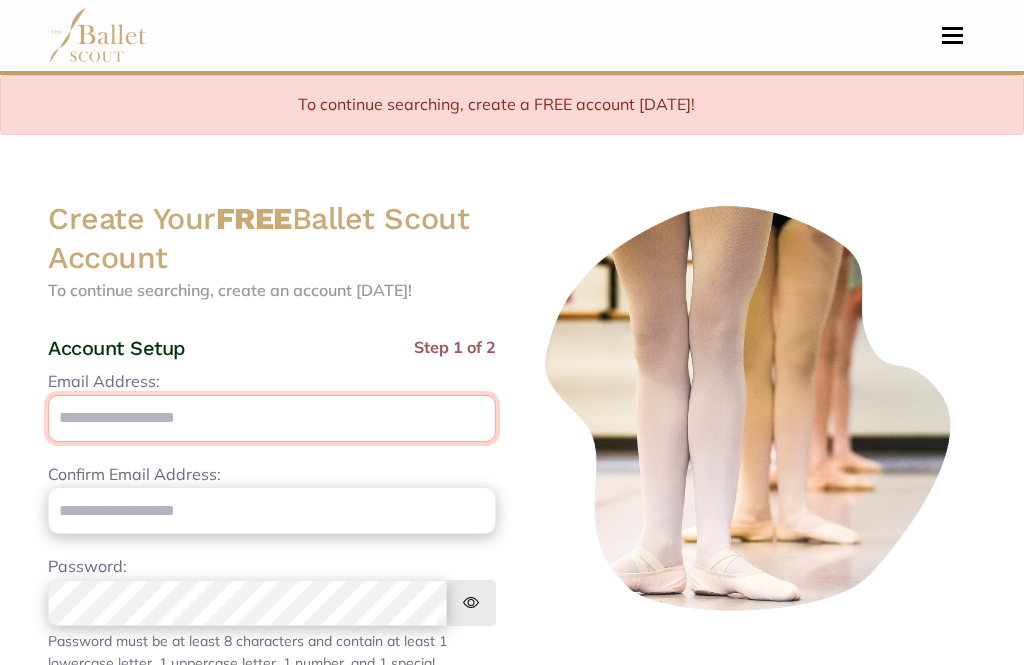 click on "Email Address:" at bounding box center [272, 418] 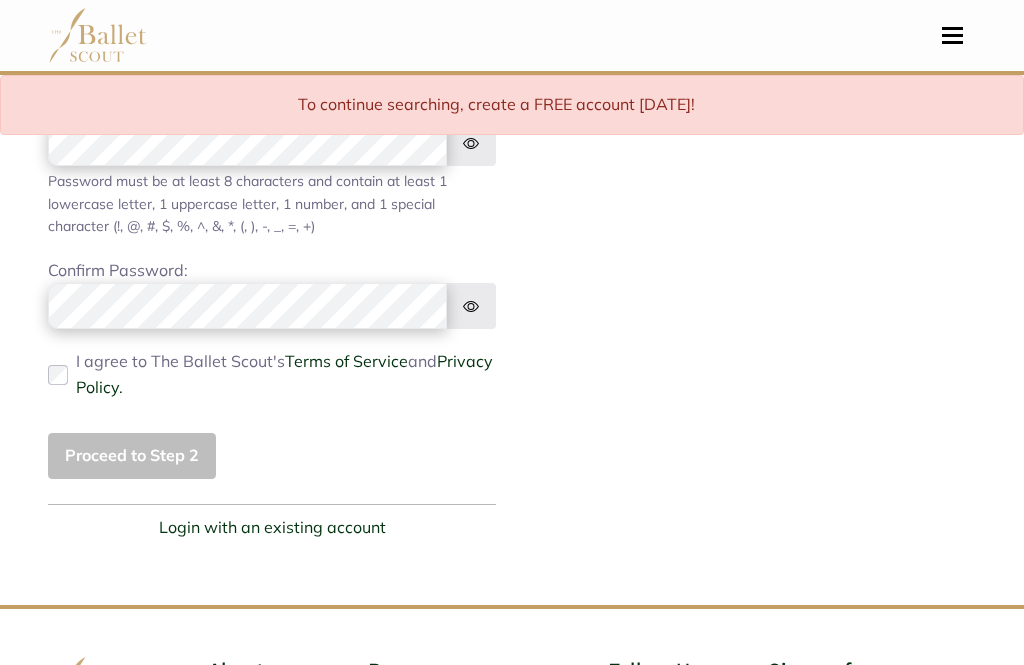 scroll, scrollTop: 497, scrollLeft: 0, axis: vertical 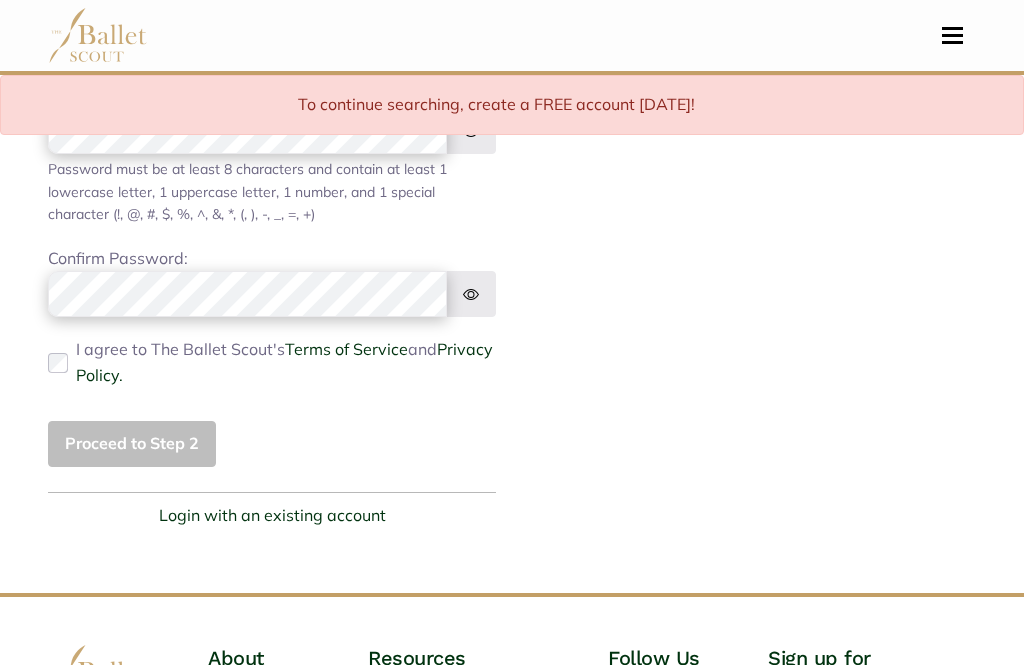 click on "Login with an existing account" at bounding box center (272, 516) 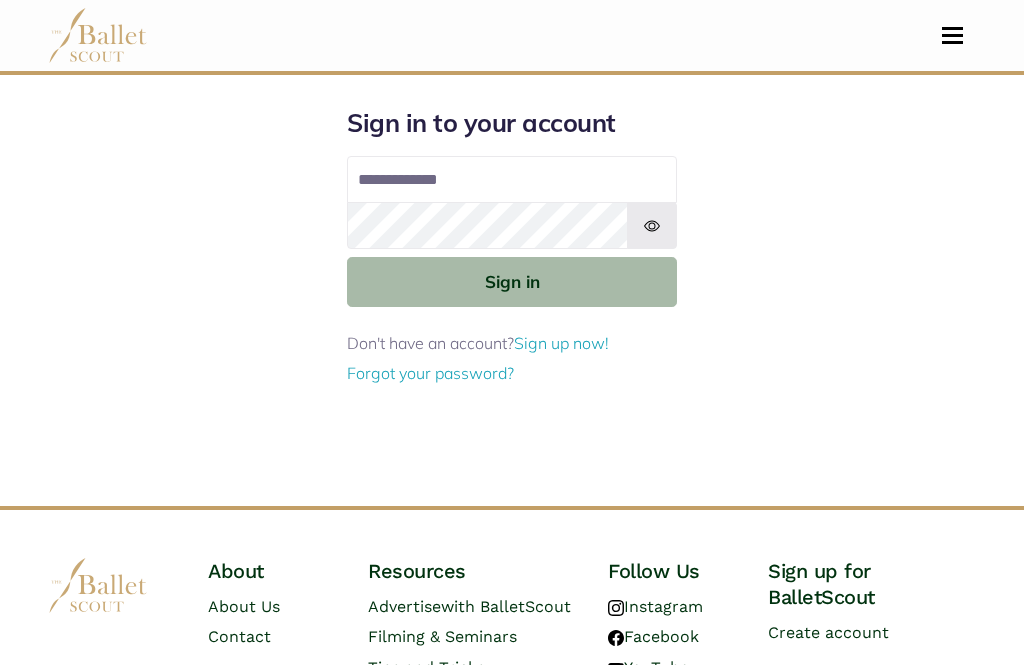 scroll, scrollTop: 0, scrollLeft: 0, axis: both 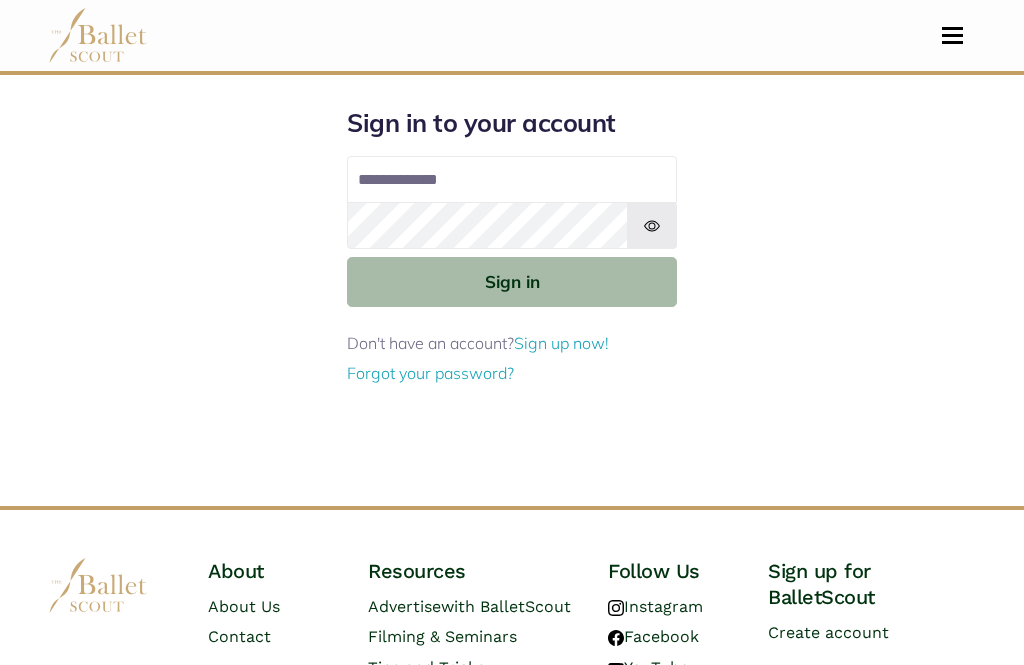 click on "Email address" at bounding box center (512, 180) 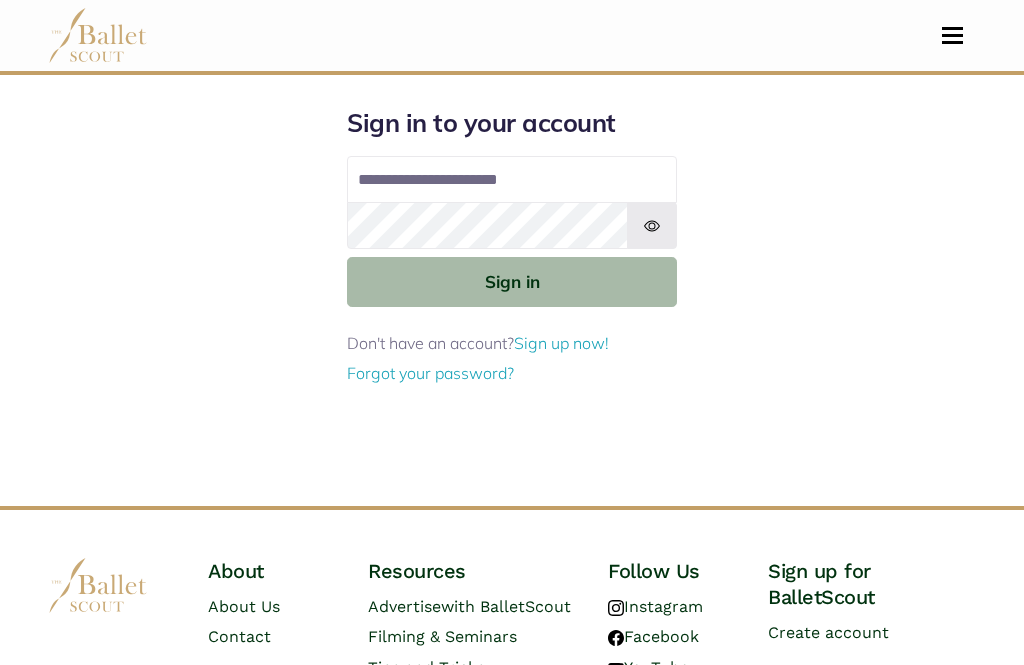 type on "**********" 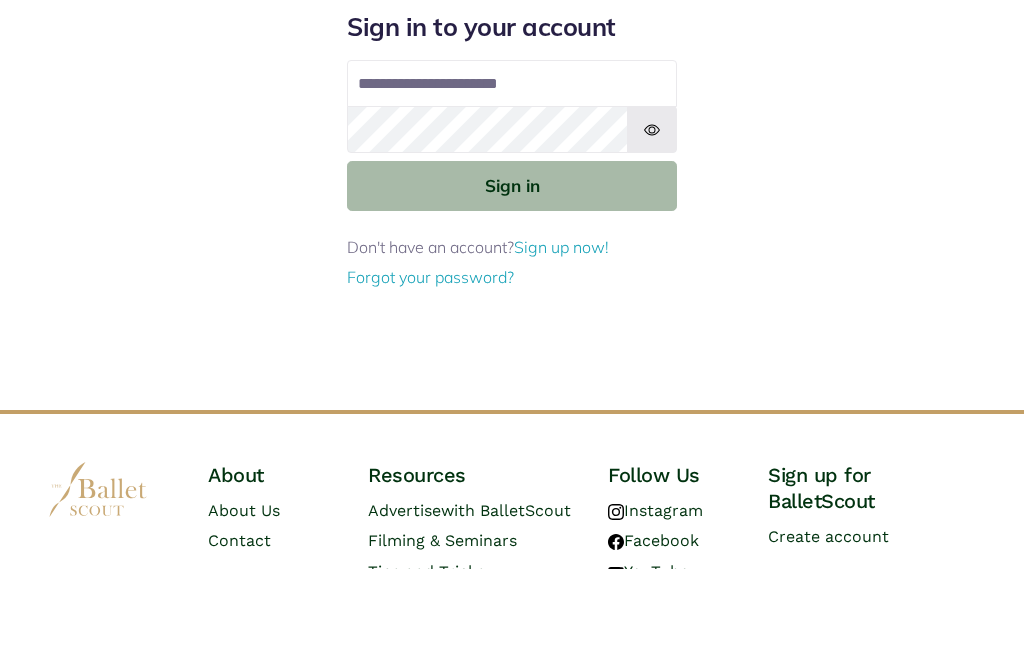 click at bounding box center (652, 225) 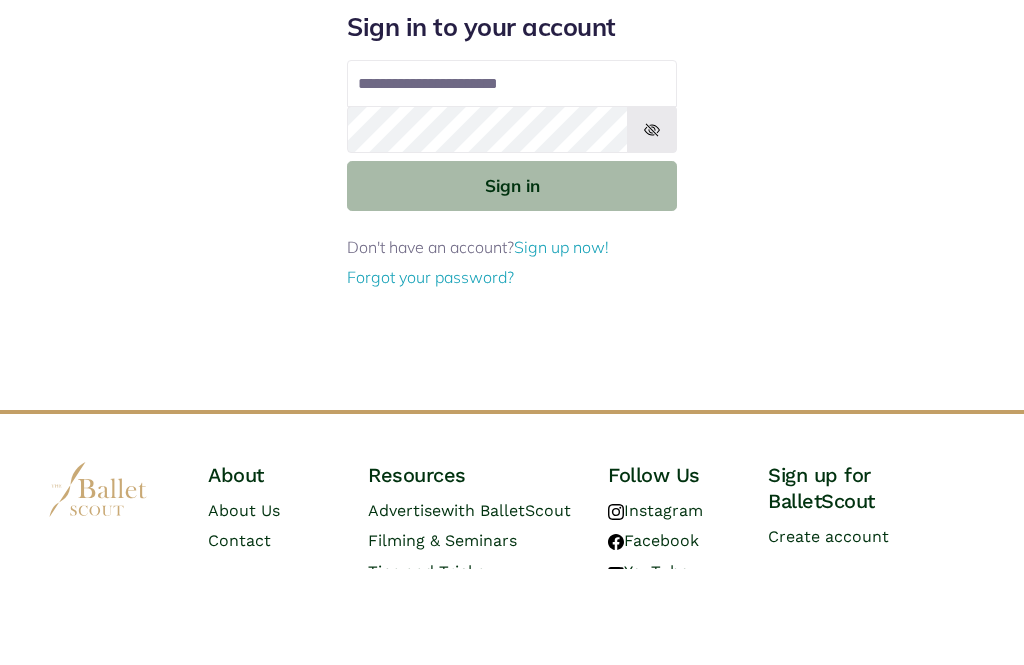 scroll, scrollTop: 96, scrollLeft: 0, axis: vertical 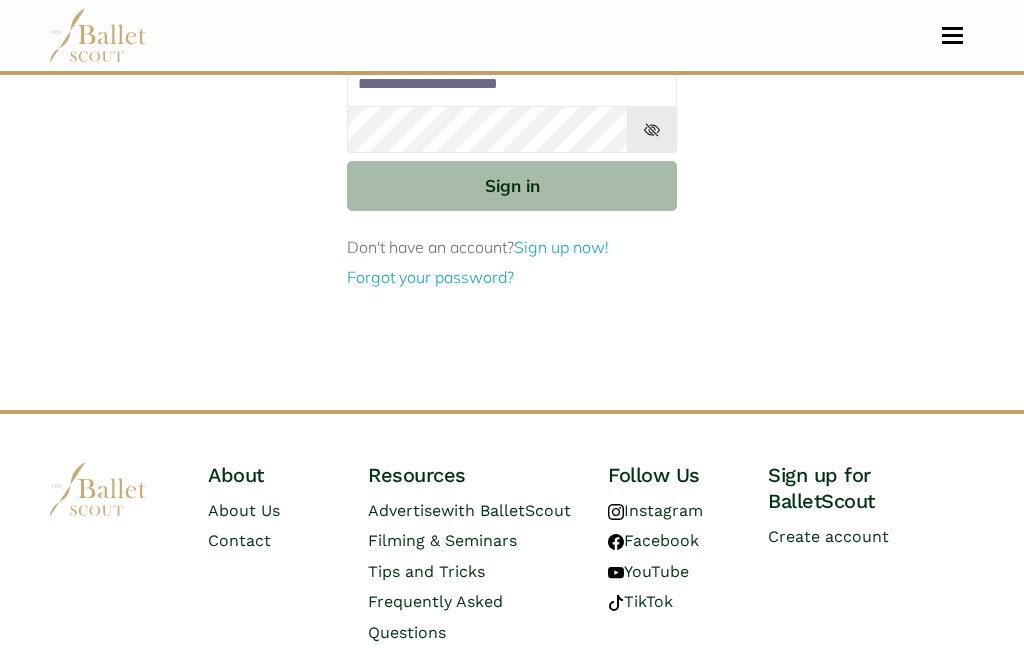 click on "Sign in" at bounding box center (512, 185) 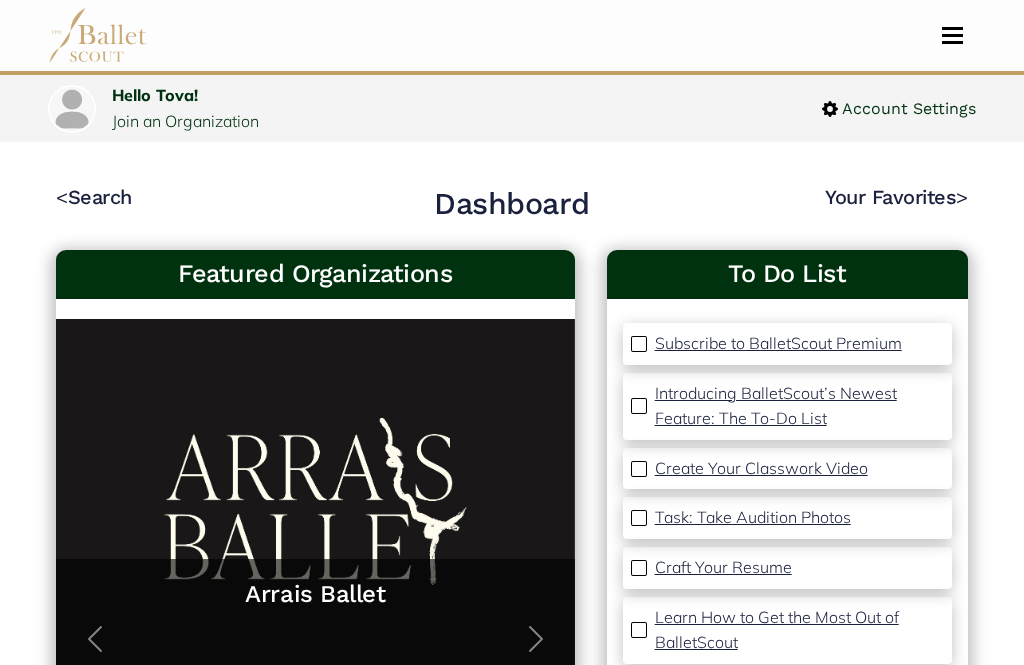 scroll, scrollTop: 0, scrollLeft: 0, axis: both 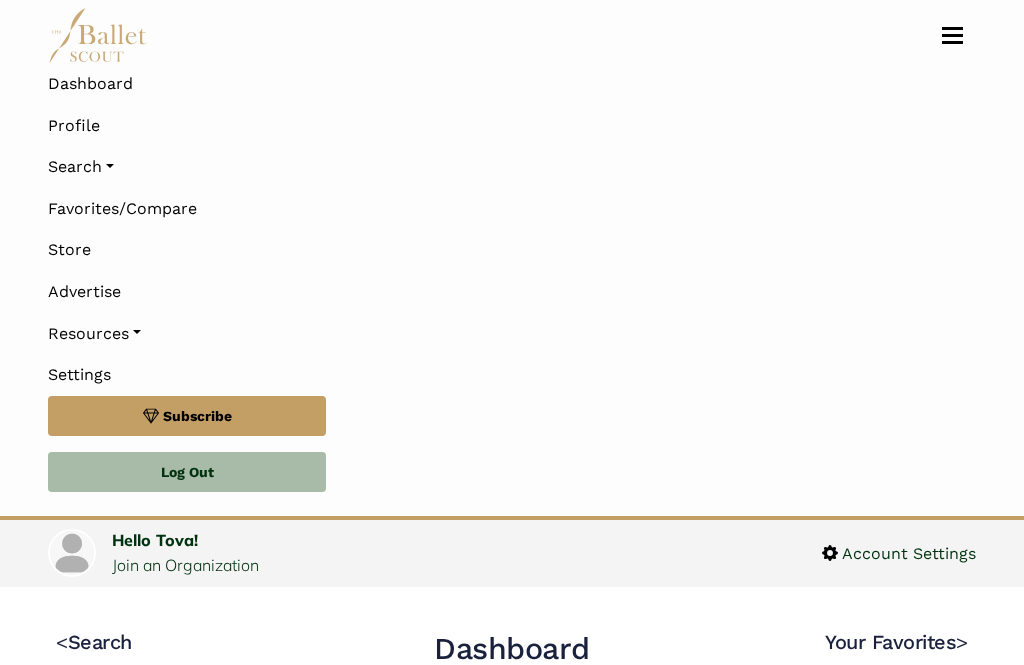 click on "Search" at bounding box center [512, 167] 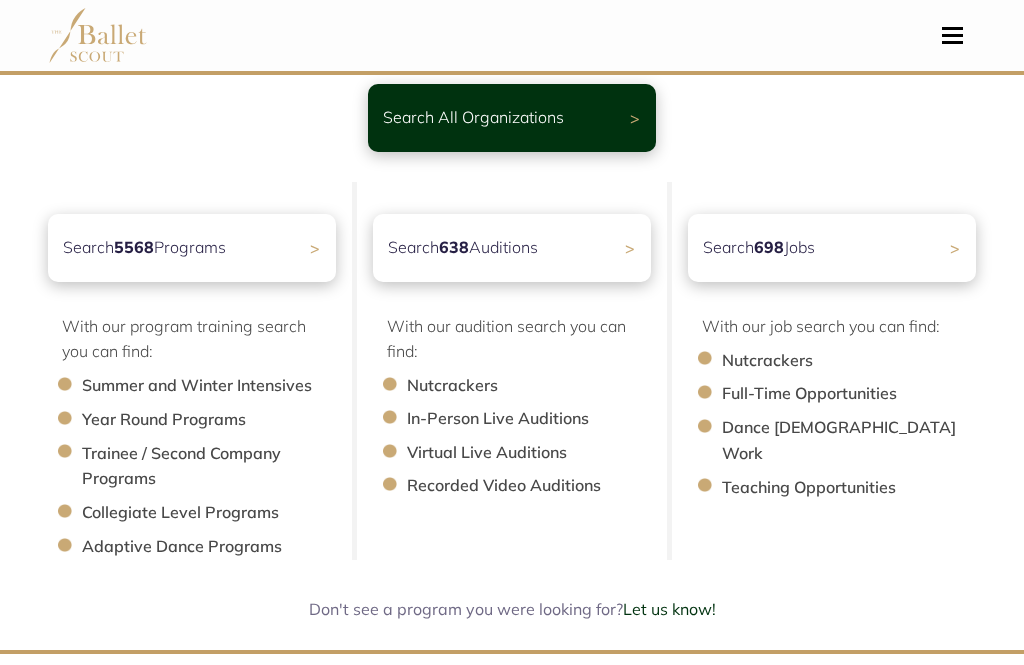 scroll, scrollTop: 155, scrollLeft: 0, axis: vertical 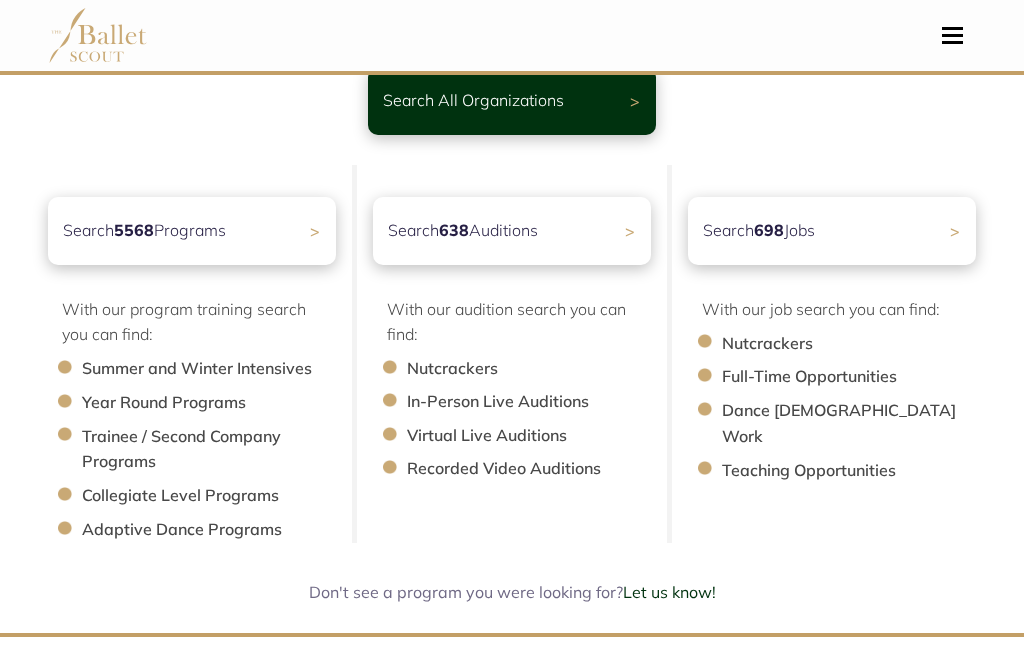 click on "Search  5568  Programs   >" at bounding box center [192, 231] 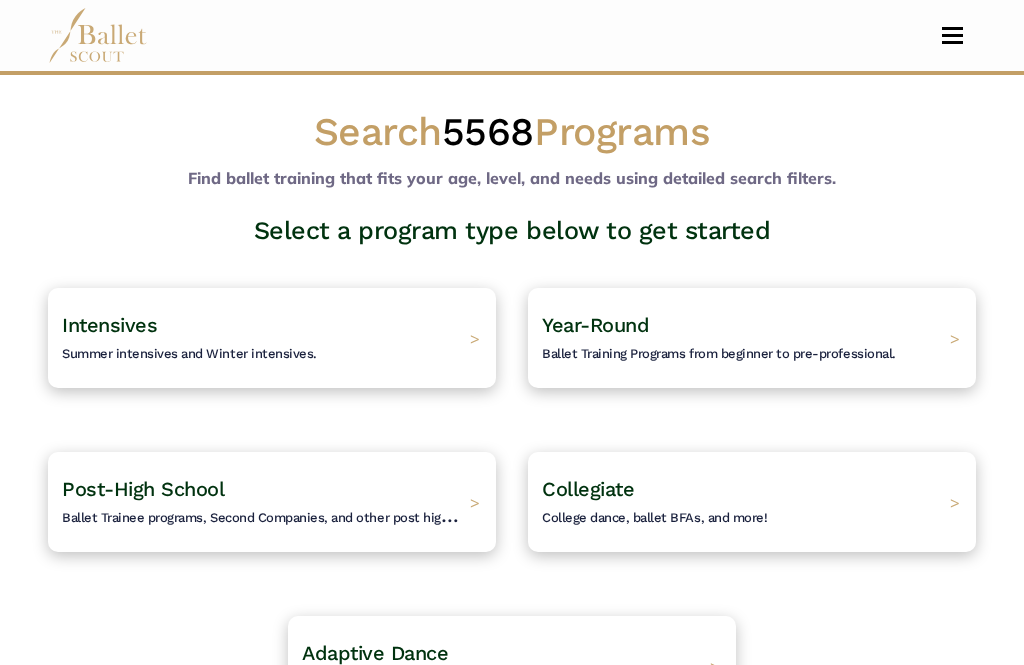 scroll, scrollTop: 0, scrollLeft: 0, axis: both 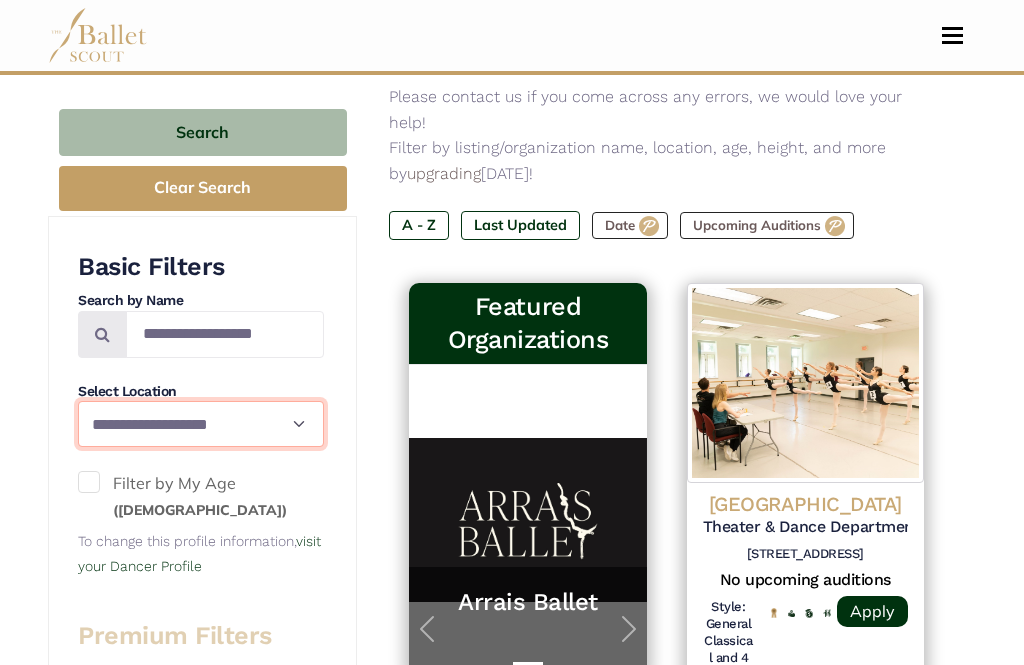 click on "**********" at bounding box center [201, 424] 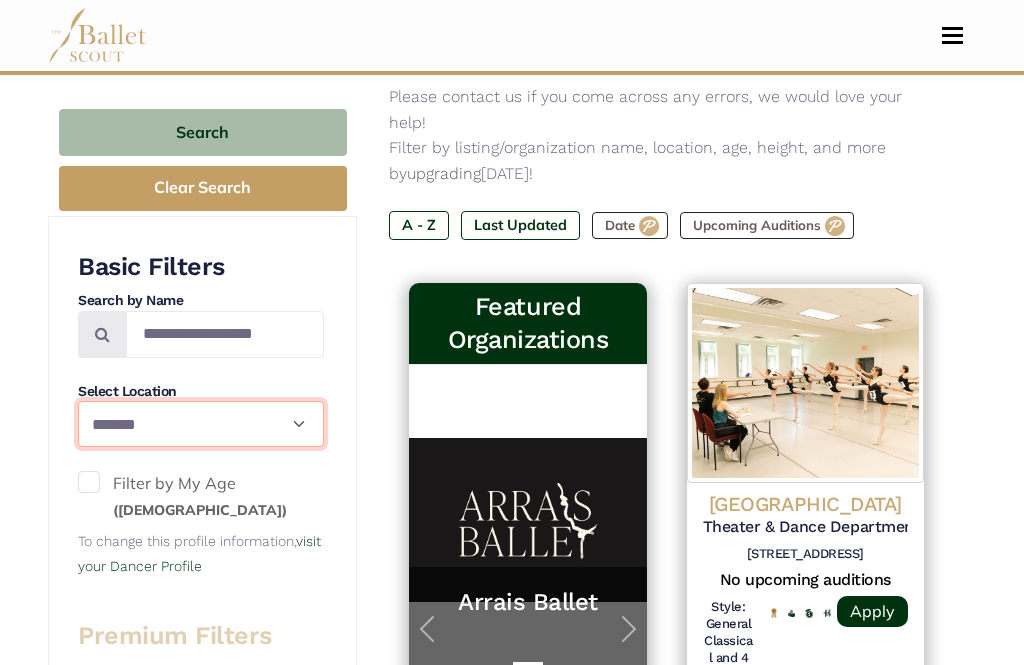 click on "**********" at bounding box center [201, 424] 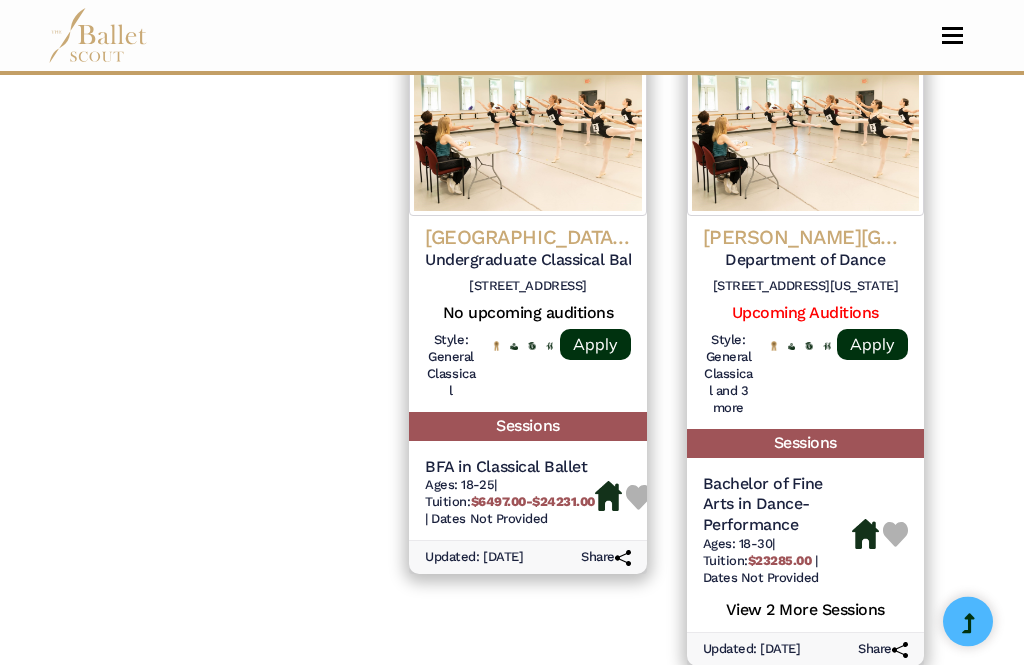 scroll, scrollTop: 2427, scrollLeft: 0, axis: vertical 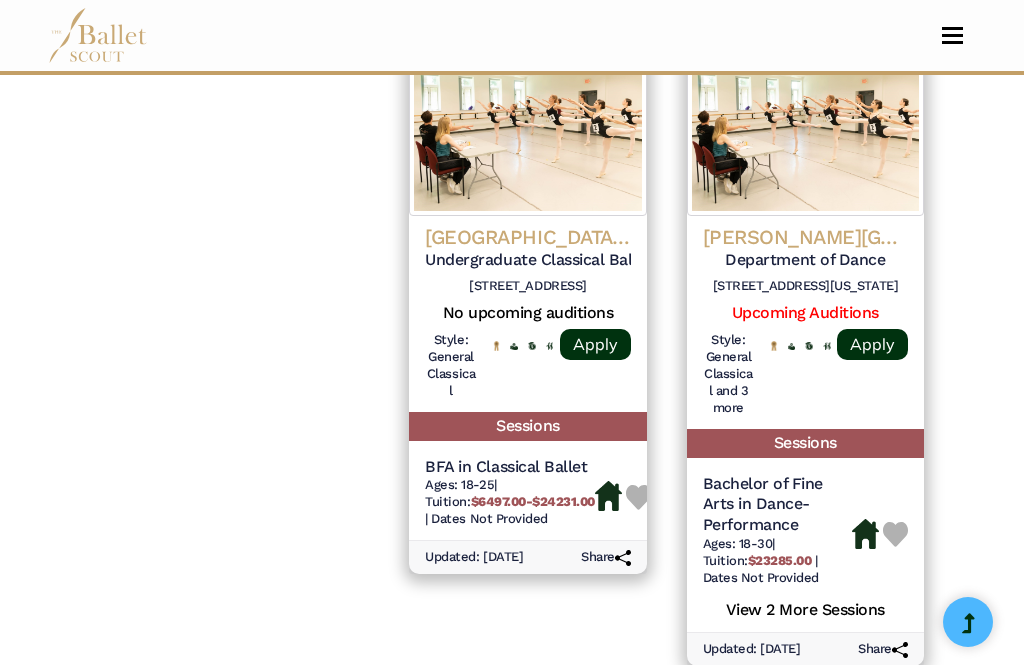 click on "University of North Carolina School of the Arts (UNCSA)" at bounding box center [805, -1632] 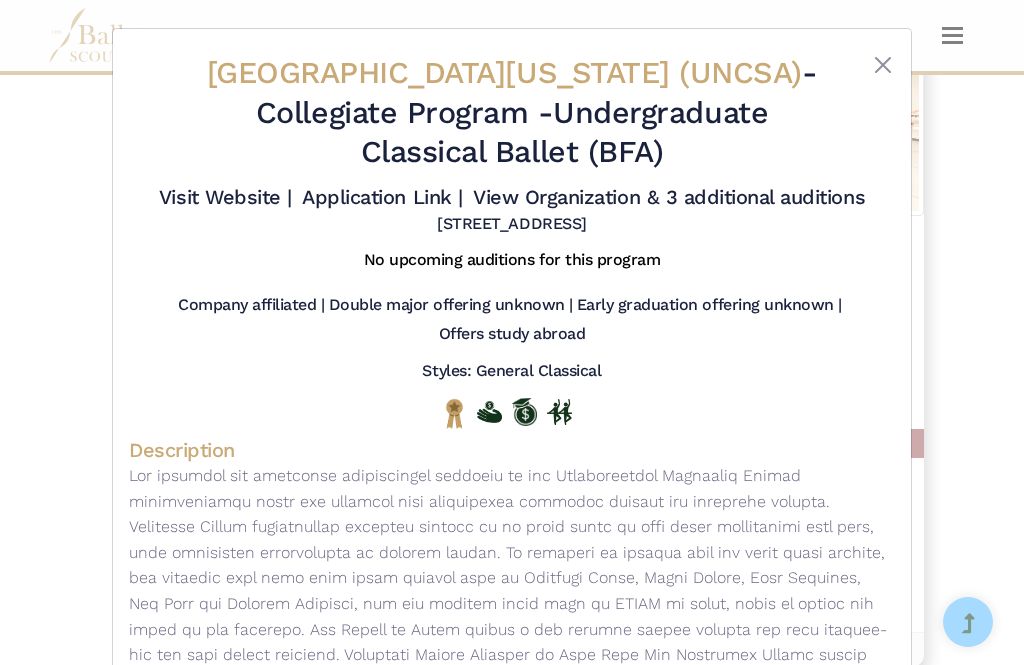 click at bounding box center [883, 65] 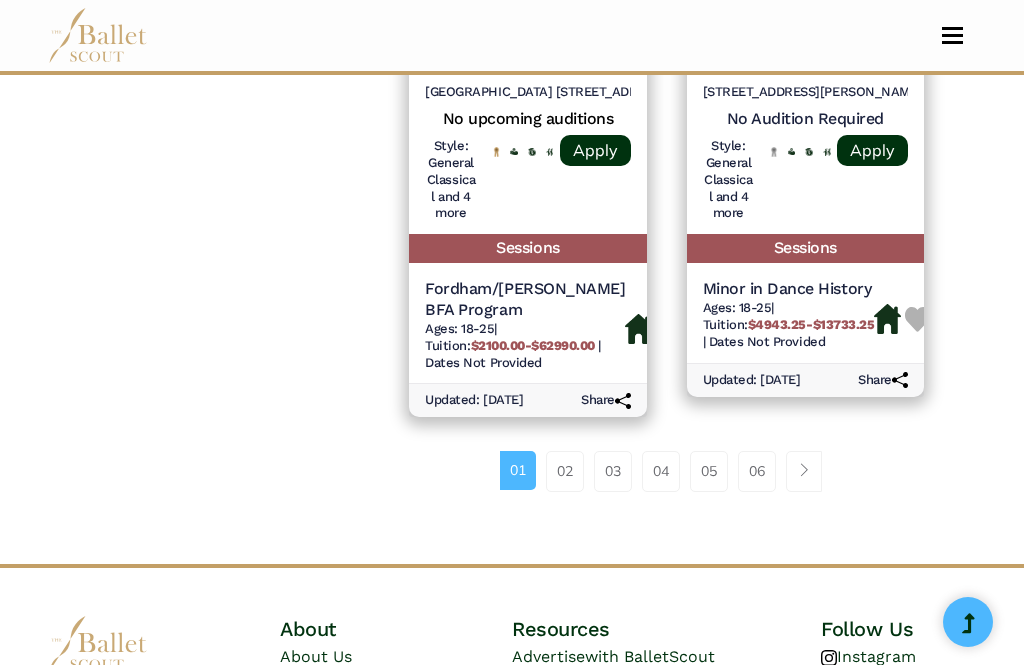 scroll, scrollTop: 3303, scrollLeft: 0, axis: vertical 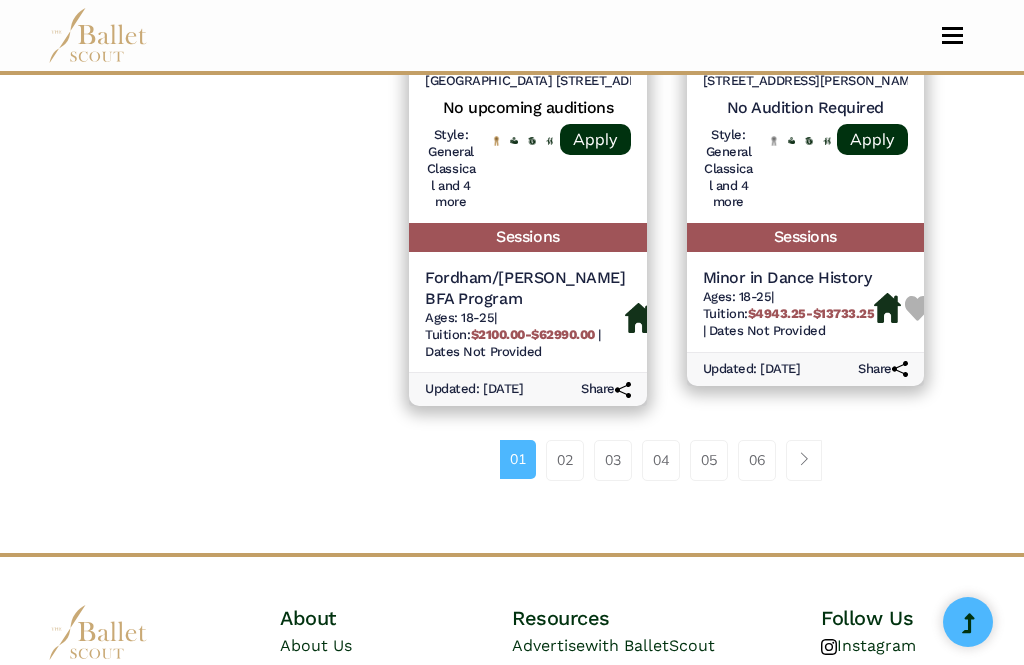 click on "02" at bounding box center (565, 460) 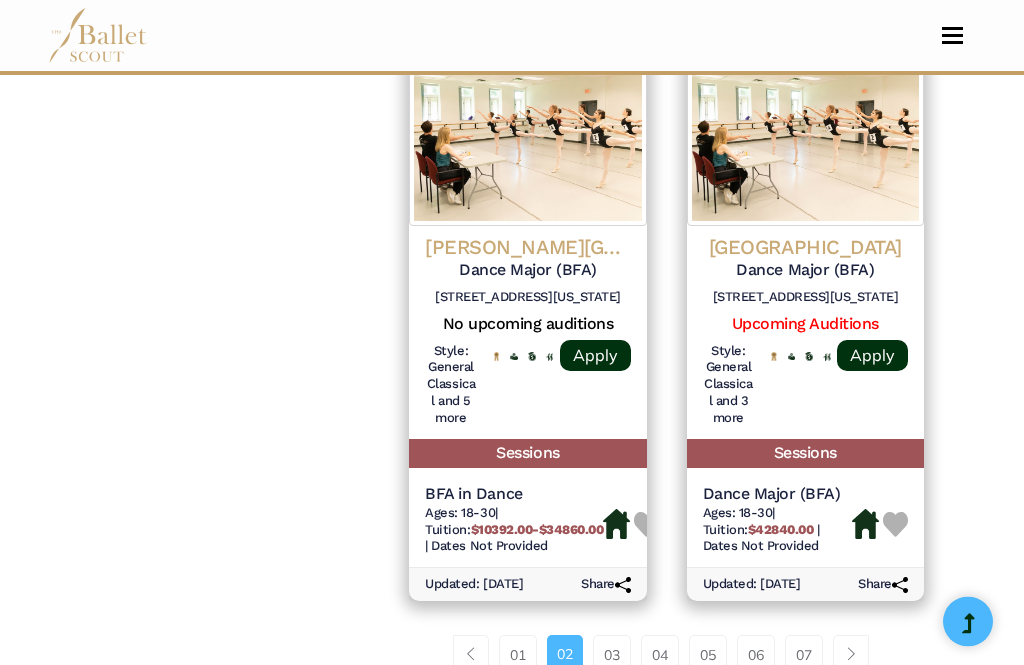 scroll, scrollTop: 2995, scrollLeft: 0, axis: vertical 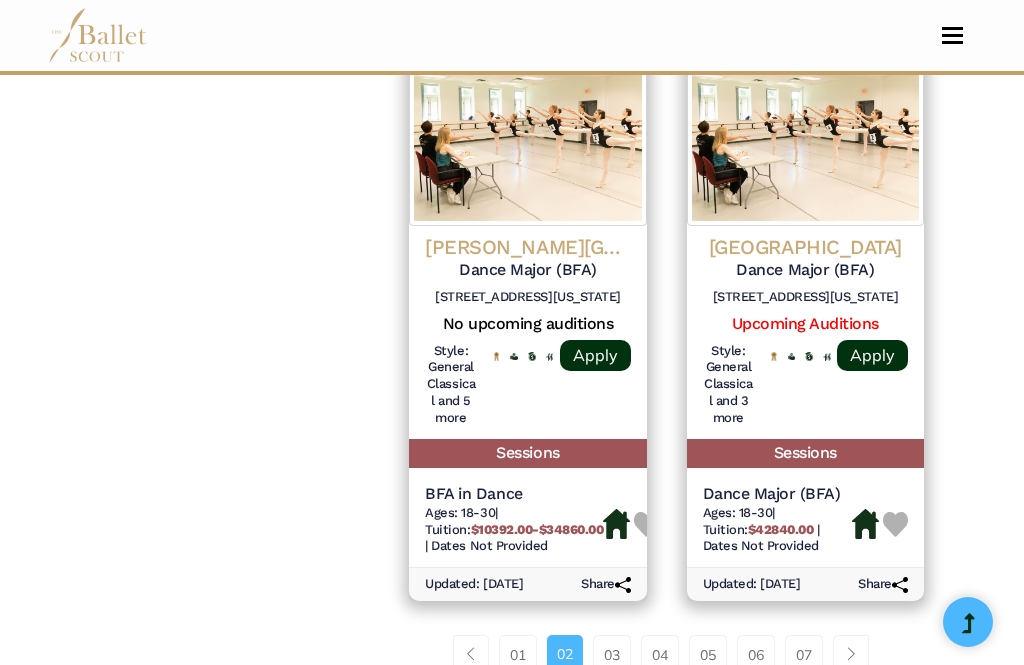 click on "03" at bounding box center [612, 655] 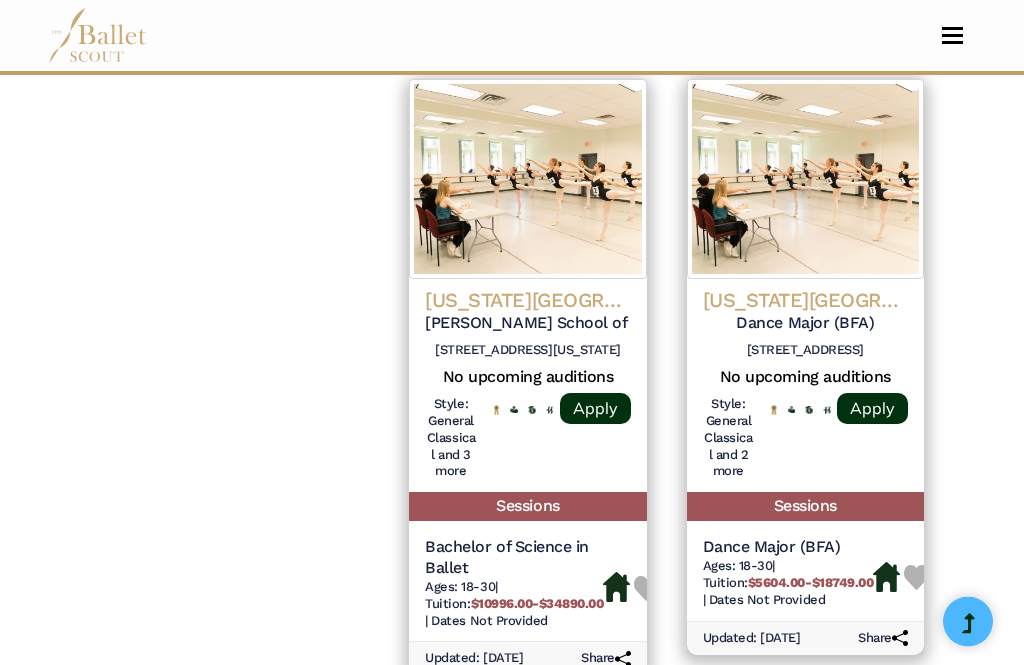 scroll, scrollTop: 2917, scrollLeft: 0, axis: vertical 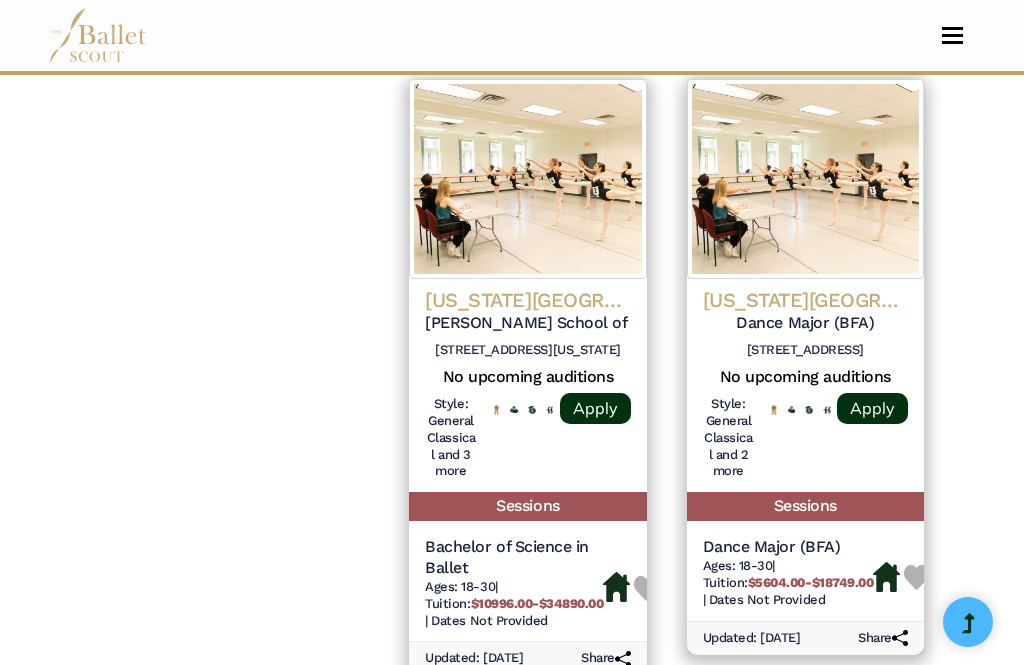 click on "04" at bounding box center [636, 729] 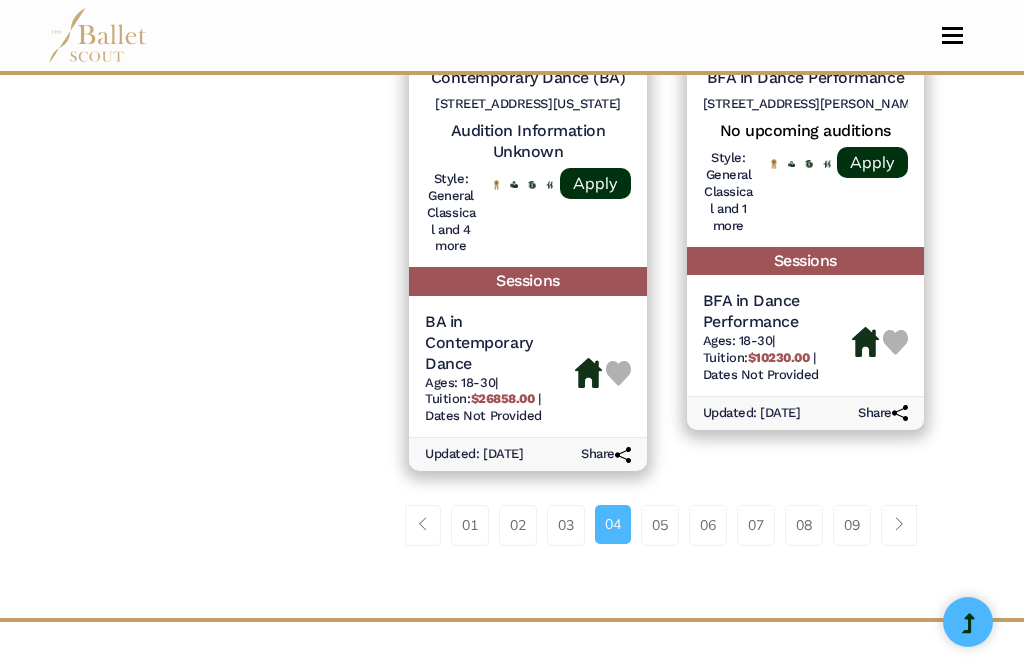 scroll, scrollTop: 3219, scrollLeft: 0, axis: vertical 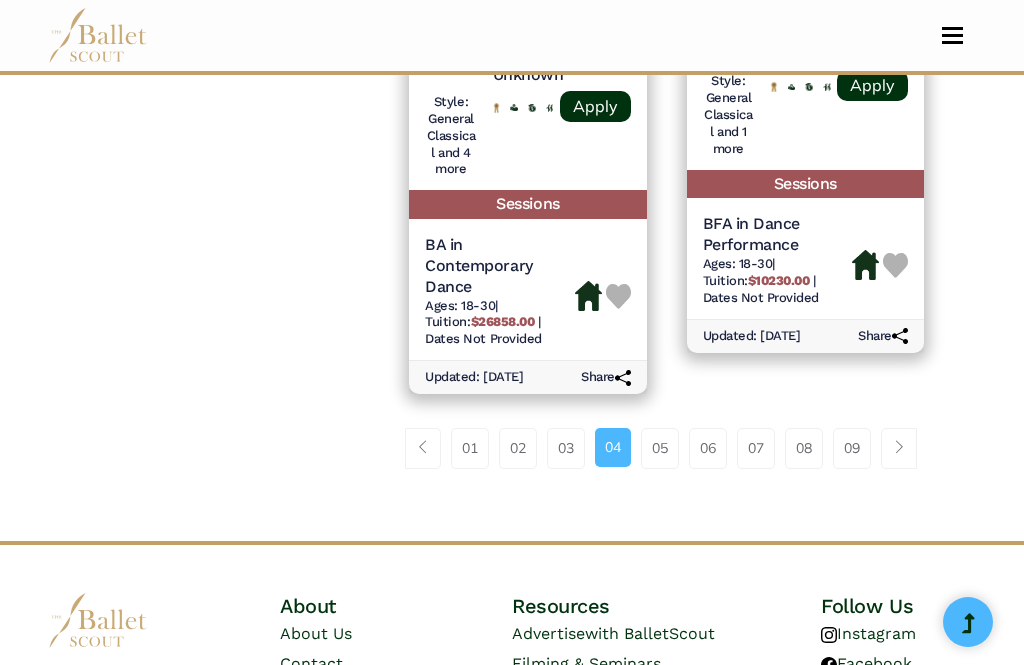 click on "05" at bounding box center [660, 448] 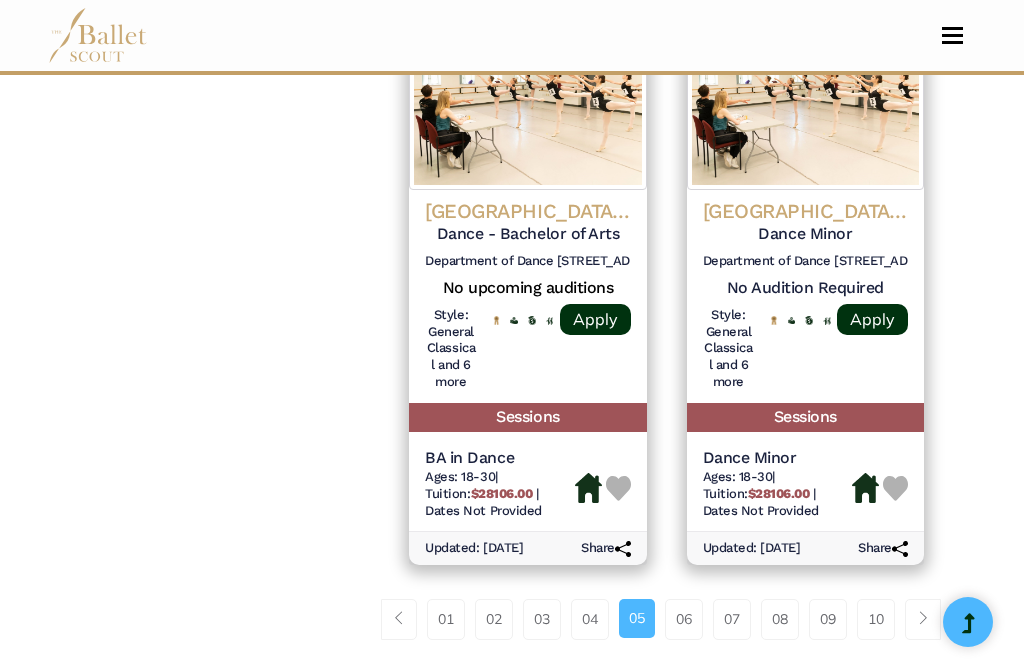 scroll, scrollTop: 3028, scrollLeft: 0, axis: vertical 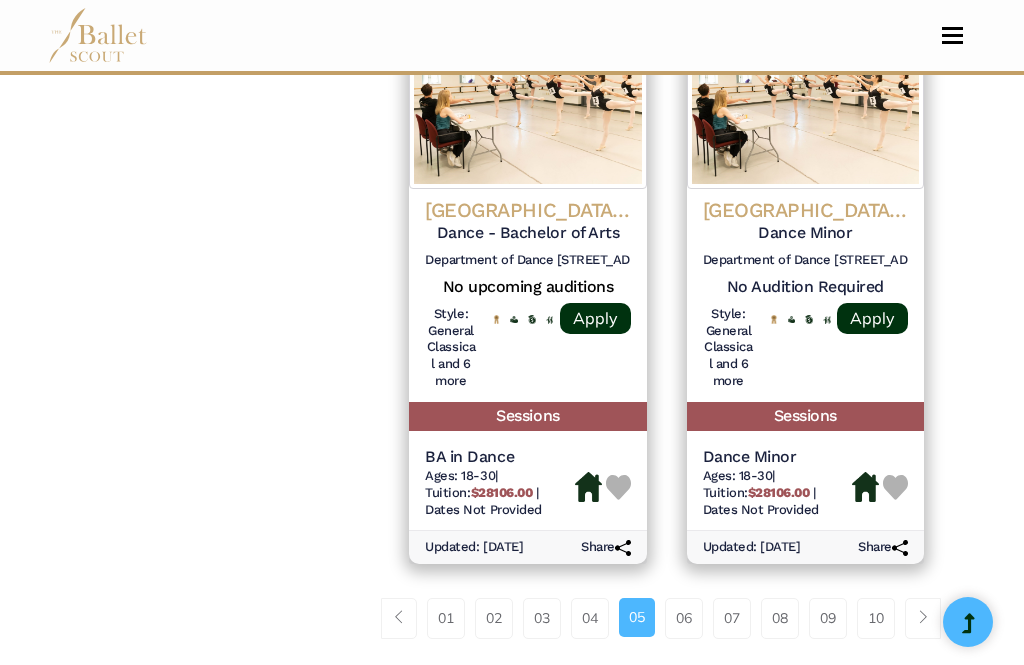 click on "06" at bounding box center [684, 618] 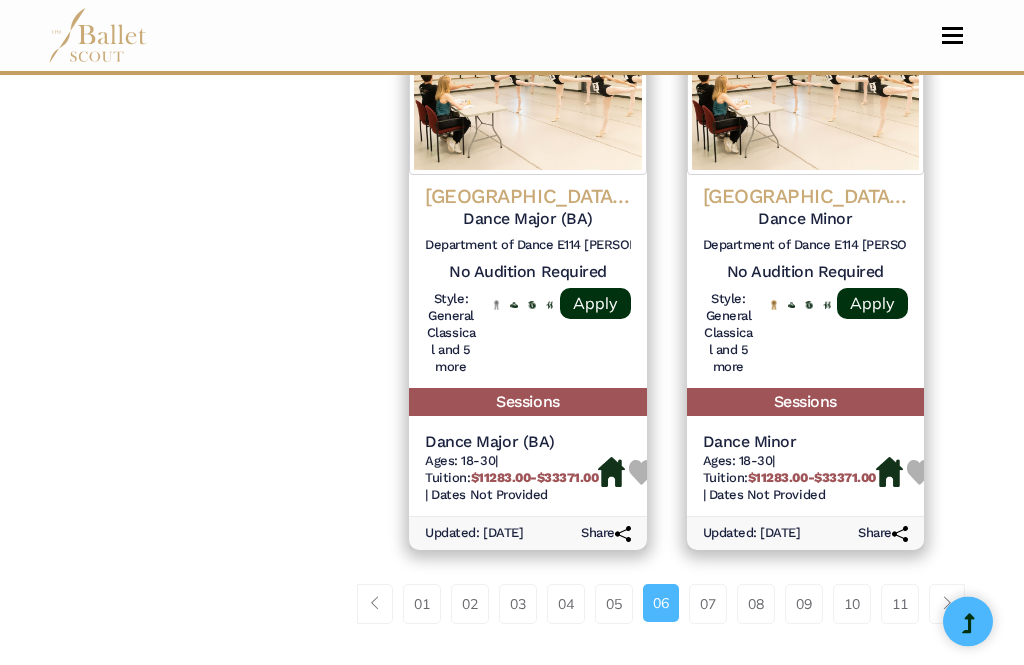 scroll, scrollTop: 3001, scrollLeft: 0, axis: vertical 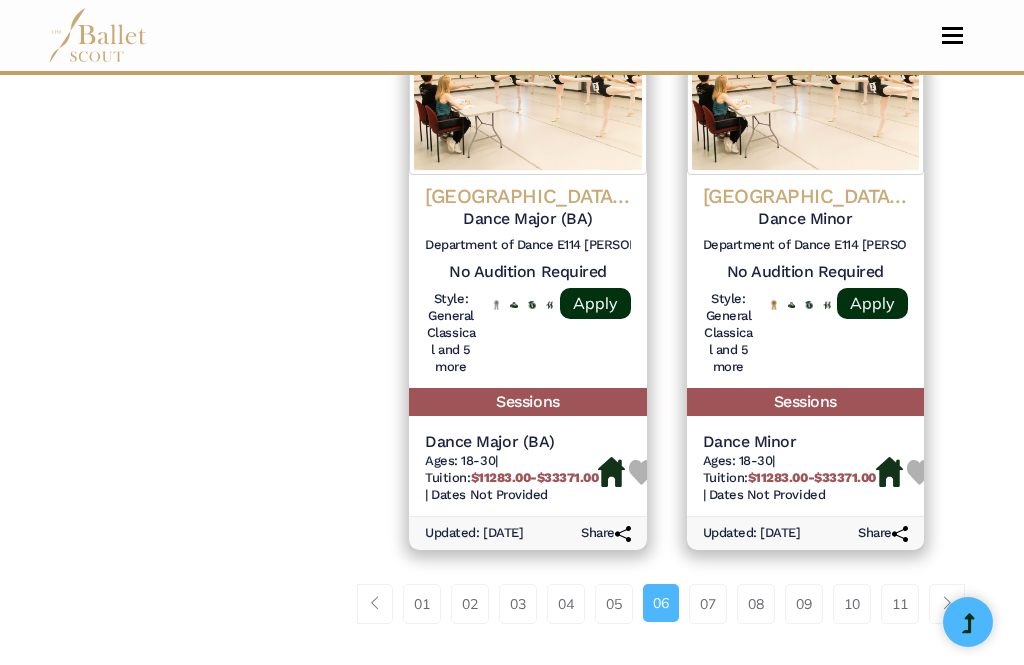 click on "07" at bounding box center (708, 604) 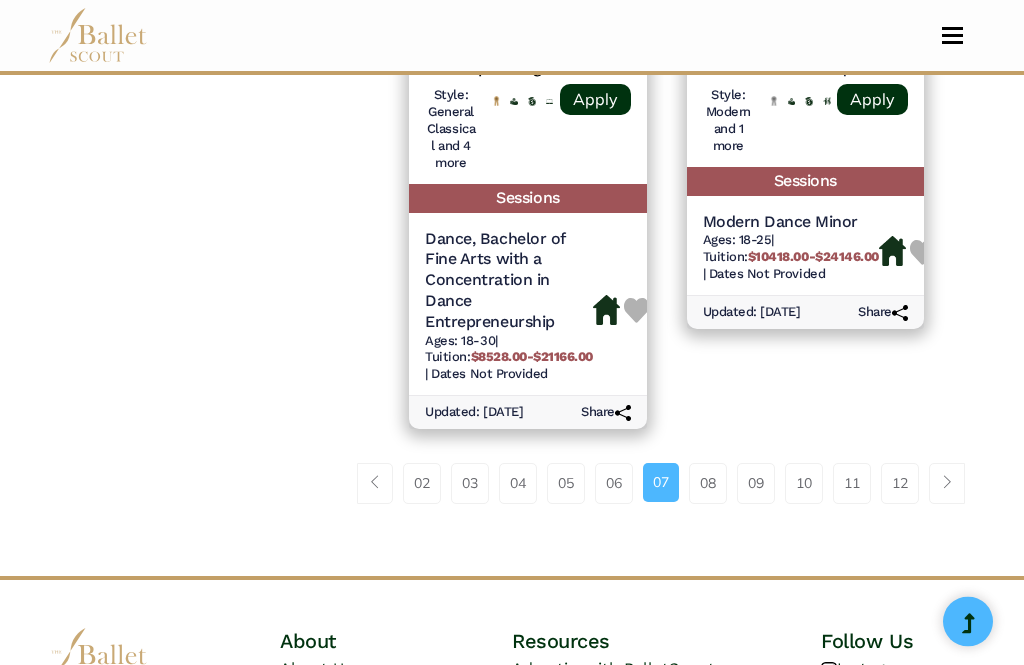 scroll, scrollTop: 3290, scrollLeft: 0, axis: vertical 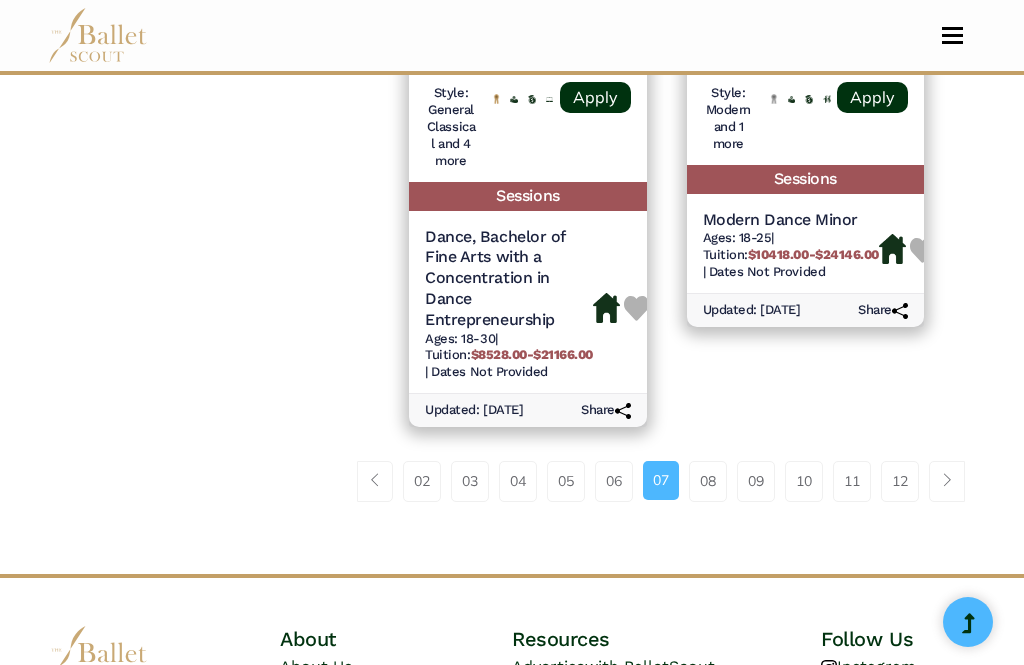 click on "08" at bounding box center (708, 481) 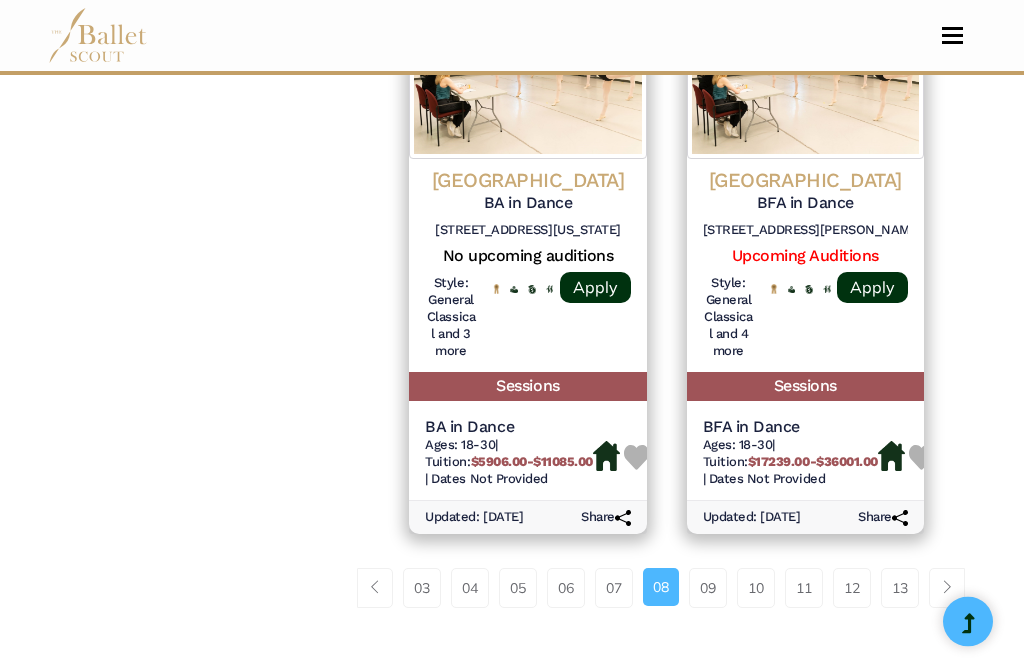 scroll, scrollTop: 2996, scrollLeft: 0, axis: vertical 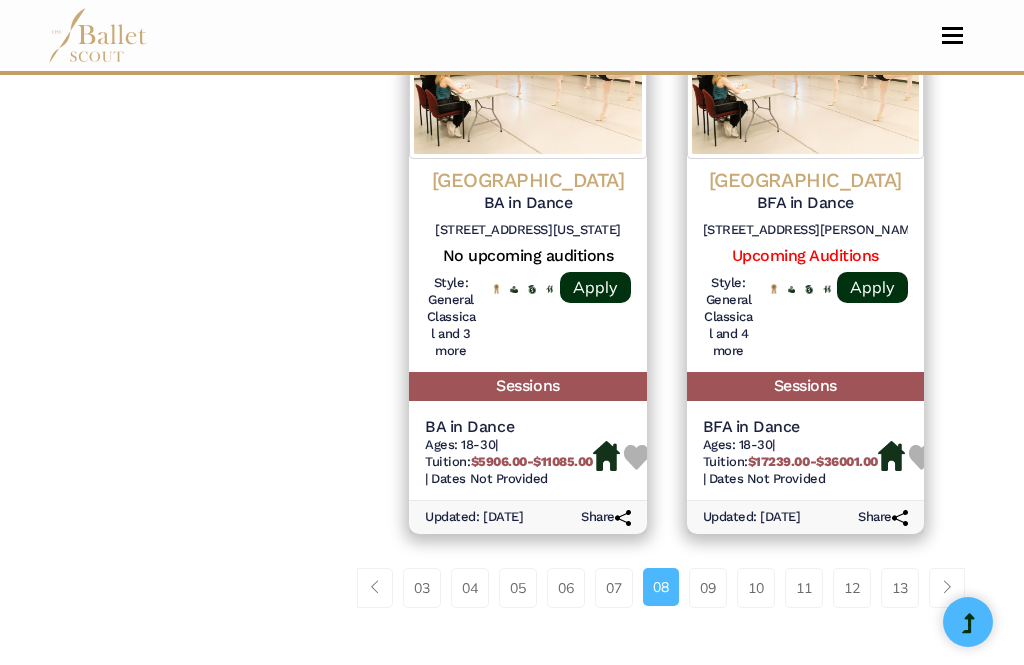 click on "09" at bounding box center (708, 588) 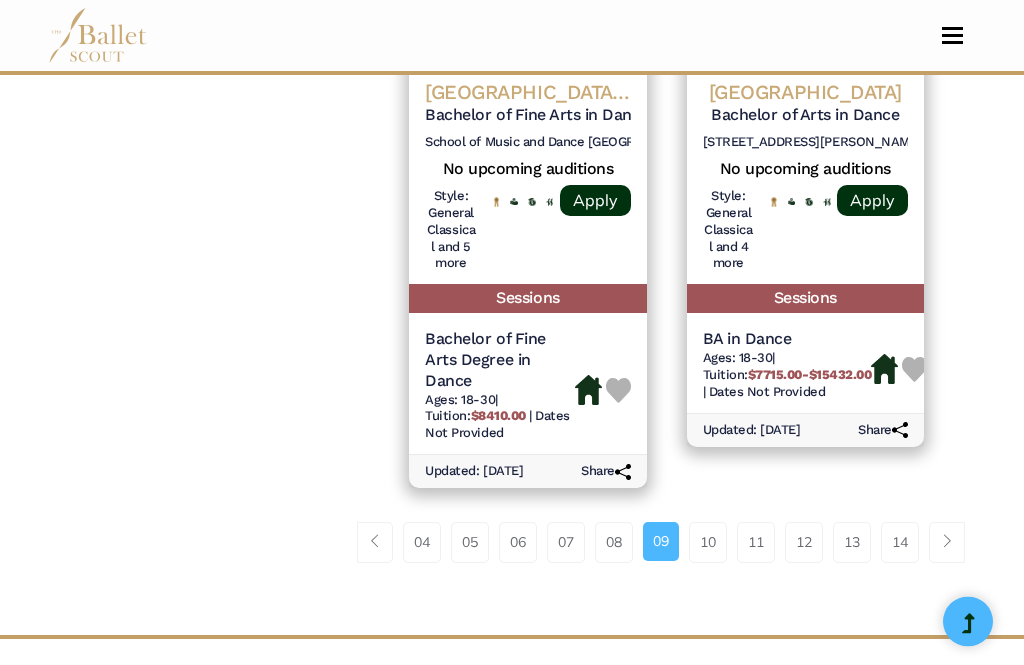 scroll, scrollTop: 3239, scrollLeft: 0, axis: vertical 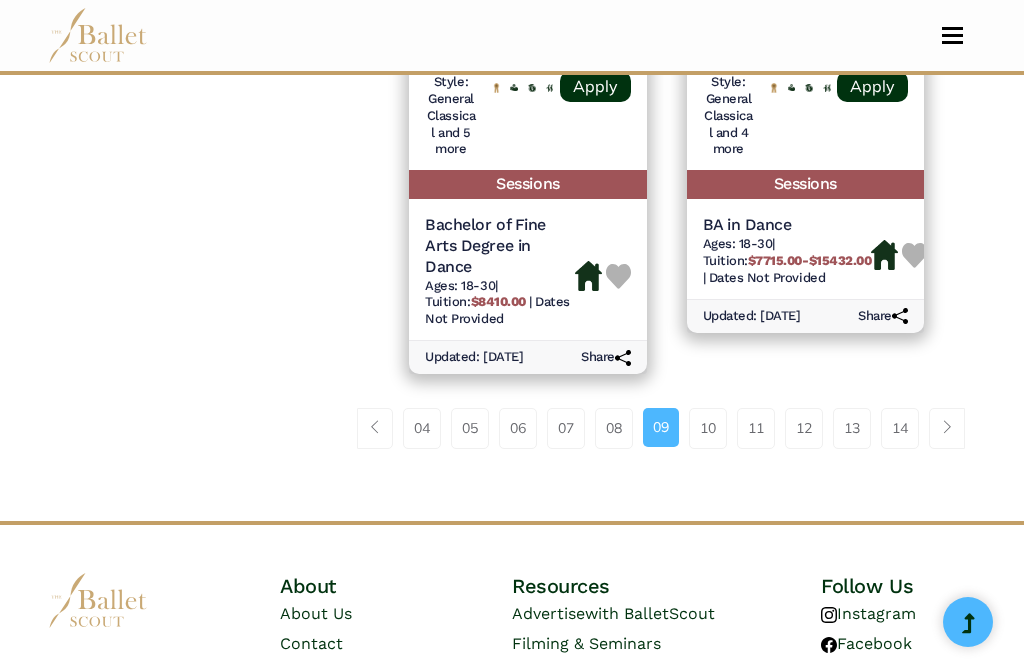 click on "10" at bounding box center (708, 428) 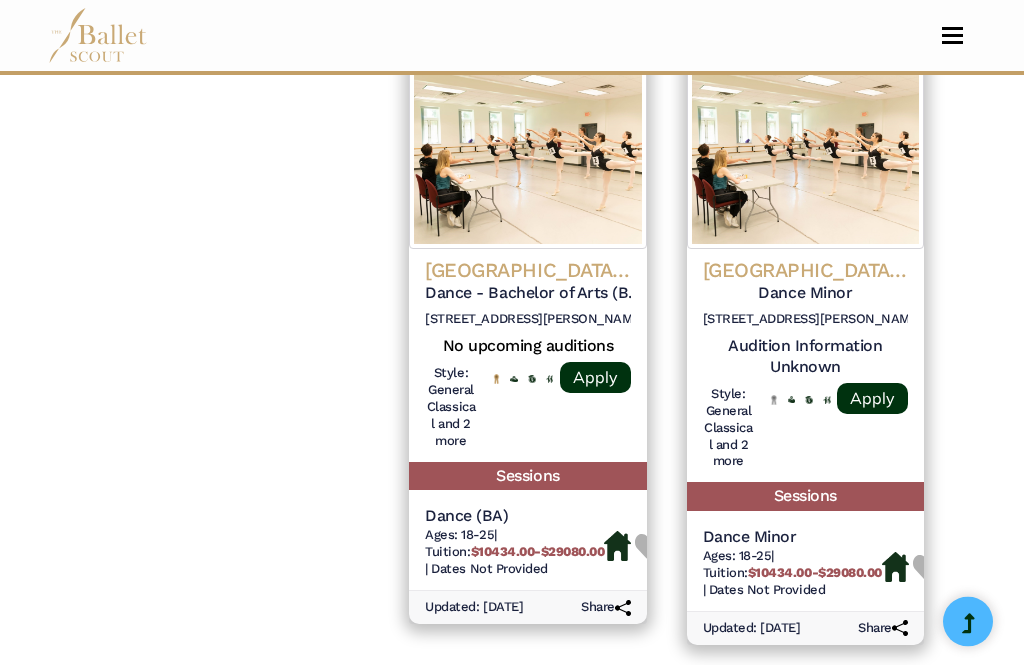 scroll, scrollTop: 3031, scrollLeft: 0, axis: vertical 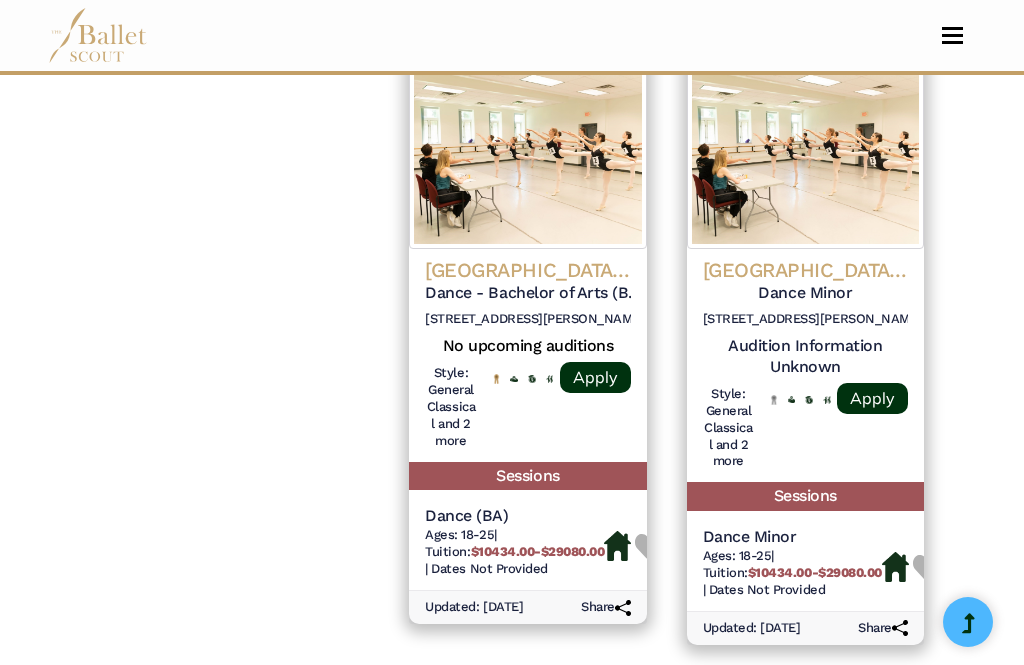 click on "05
06
07
08
09
10
11 12 13 14 15" at bounding box center [666, 707] 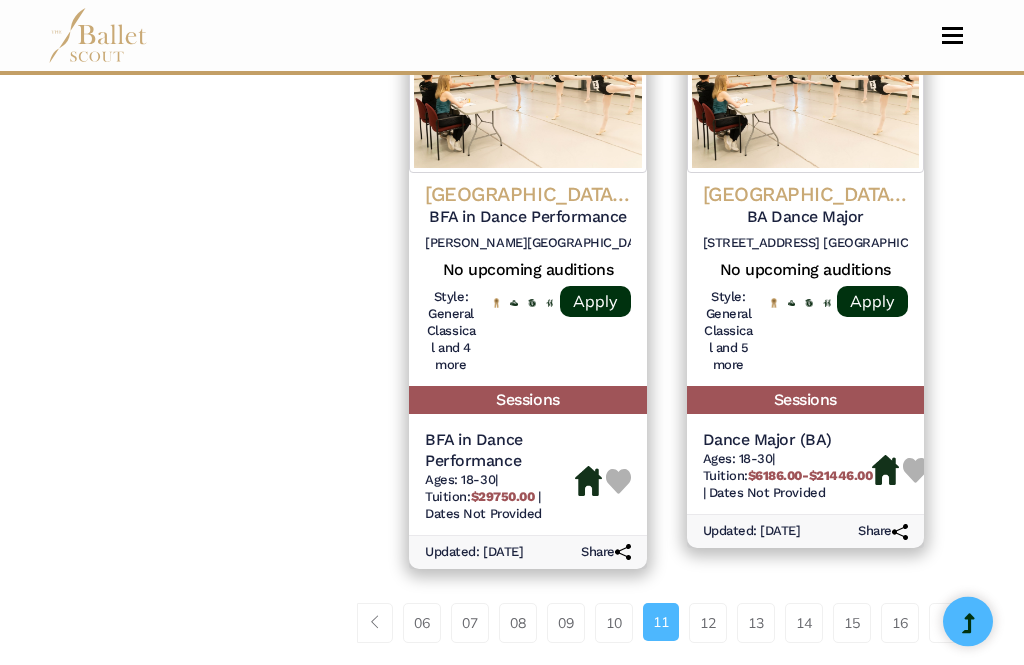 scroll, scrollTop: 3089, scrollLeft: 0, axis: vertical 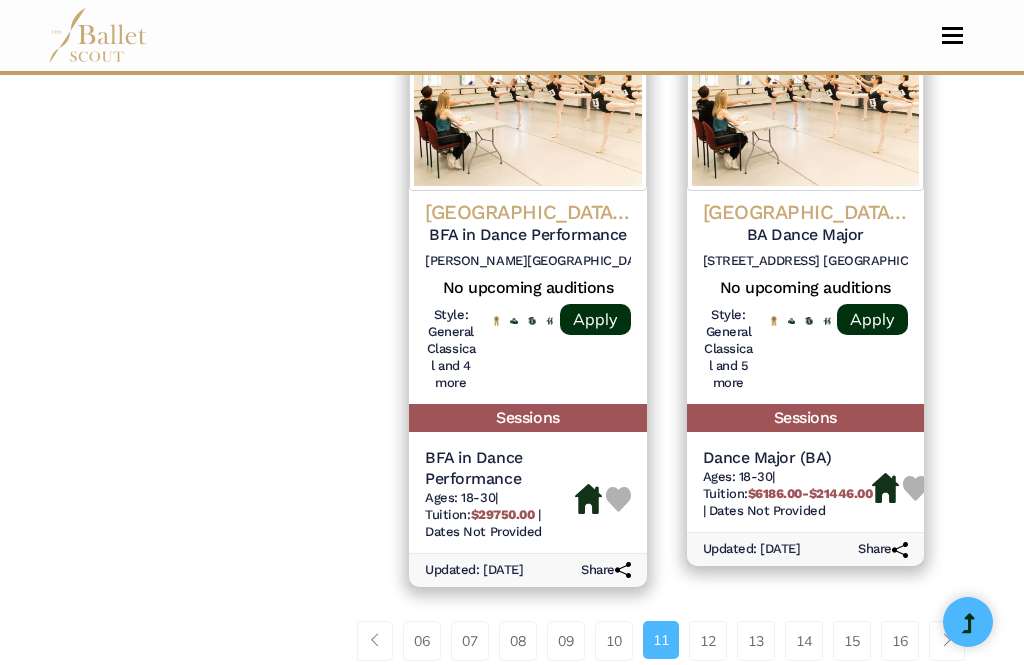 click on "12" at bounding box center [708, 641] 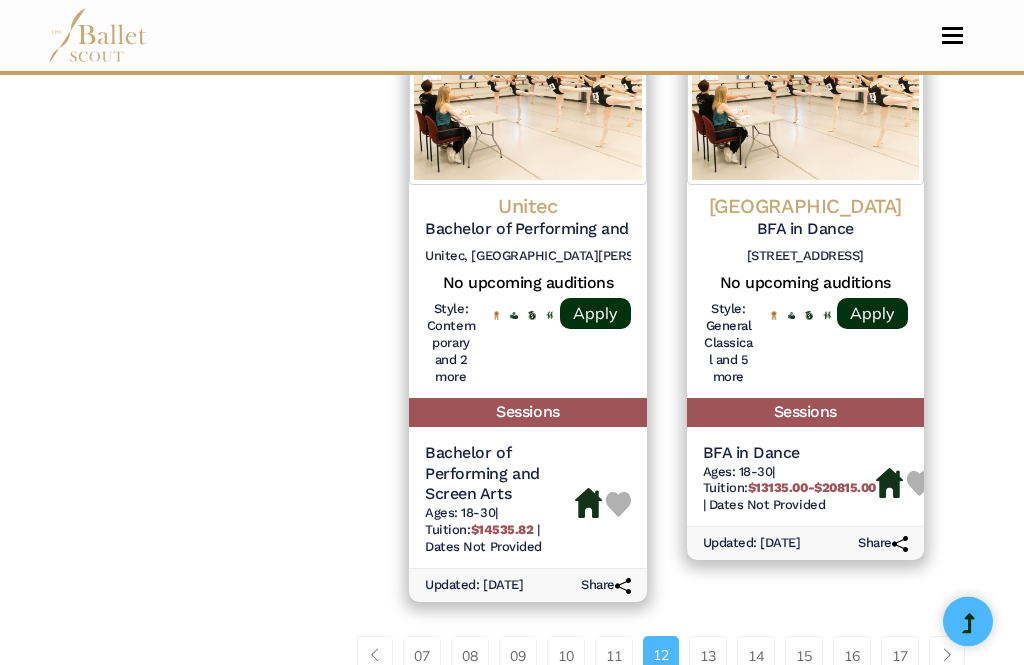 scroll, scrollTop: 3066, scrollLeft: 0, axis: vertical 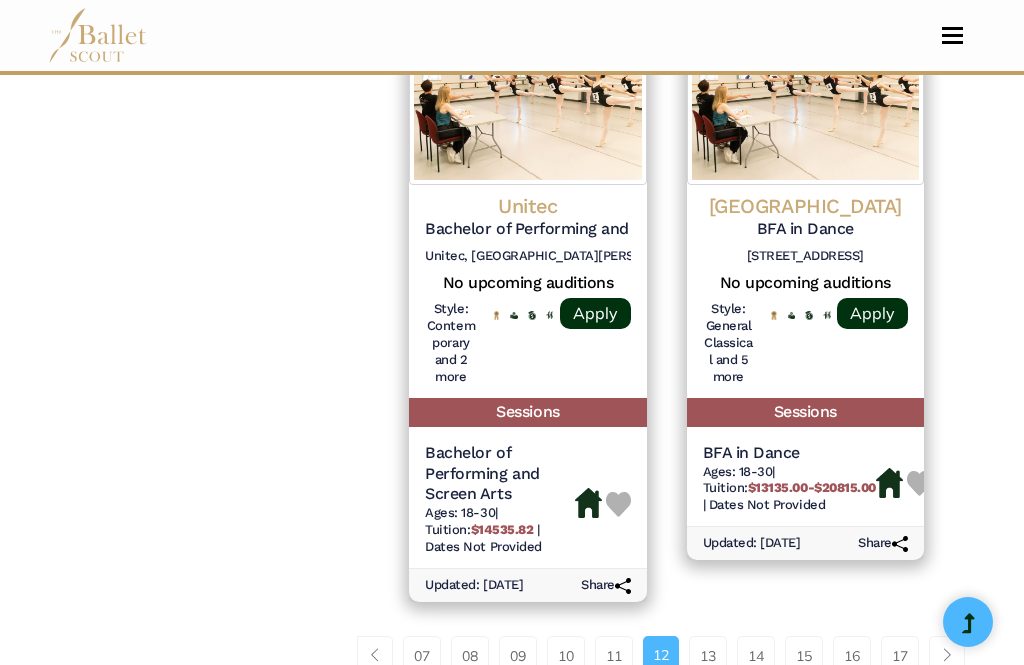 click on "13" at bounding box center (708, 656) 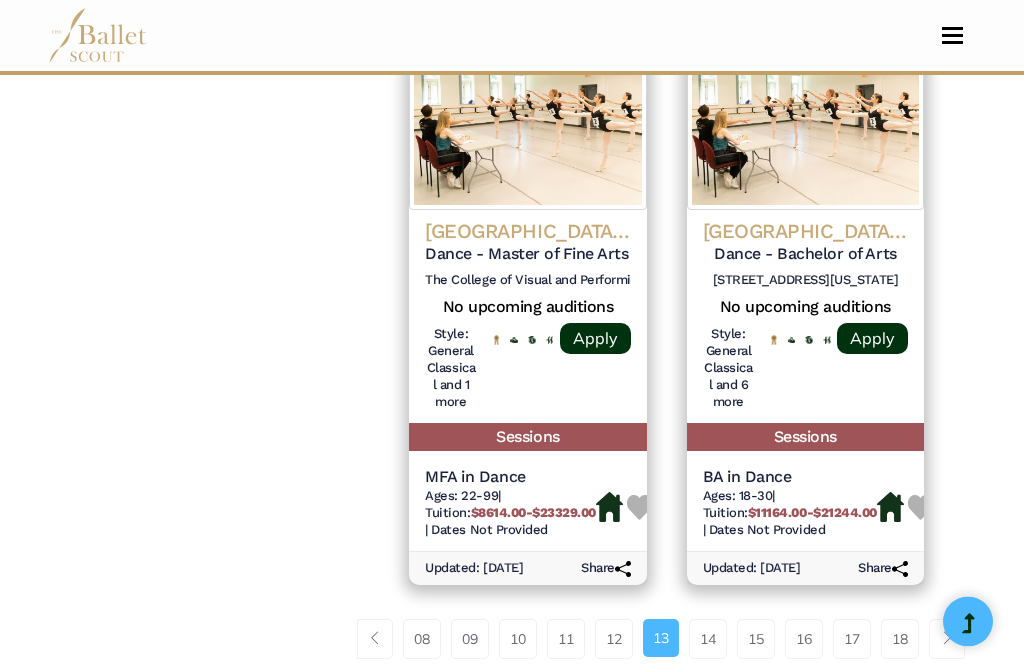 scroll, scrollTop: 2966, scrollLeft: 0, axis: vertical 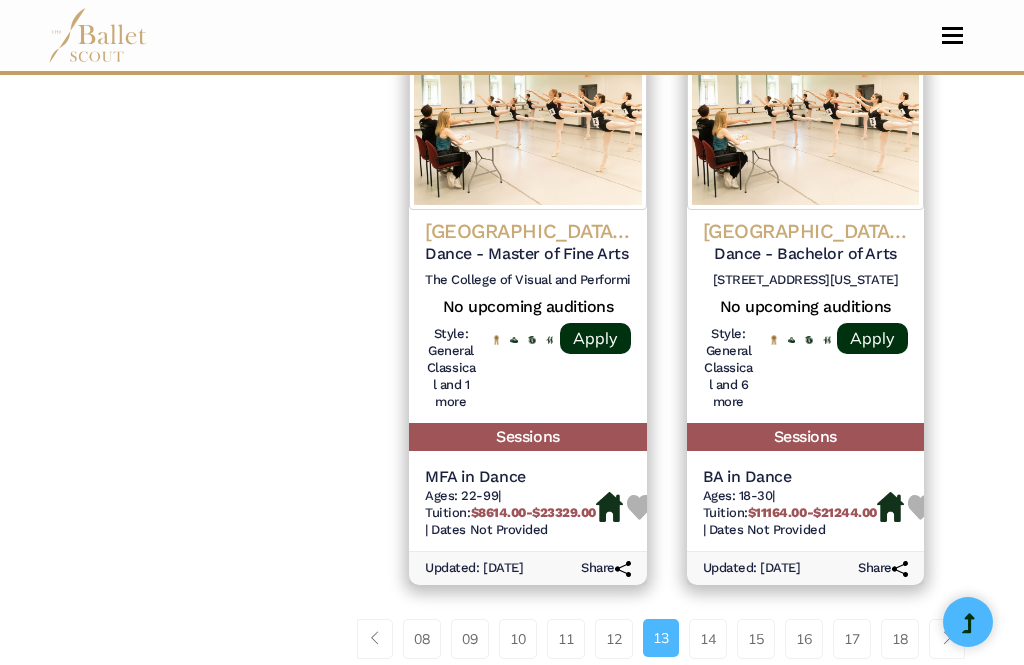 click on "14" at bounding box center [708, 639] 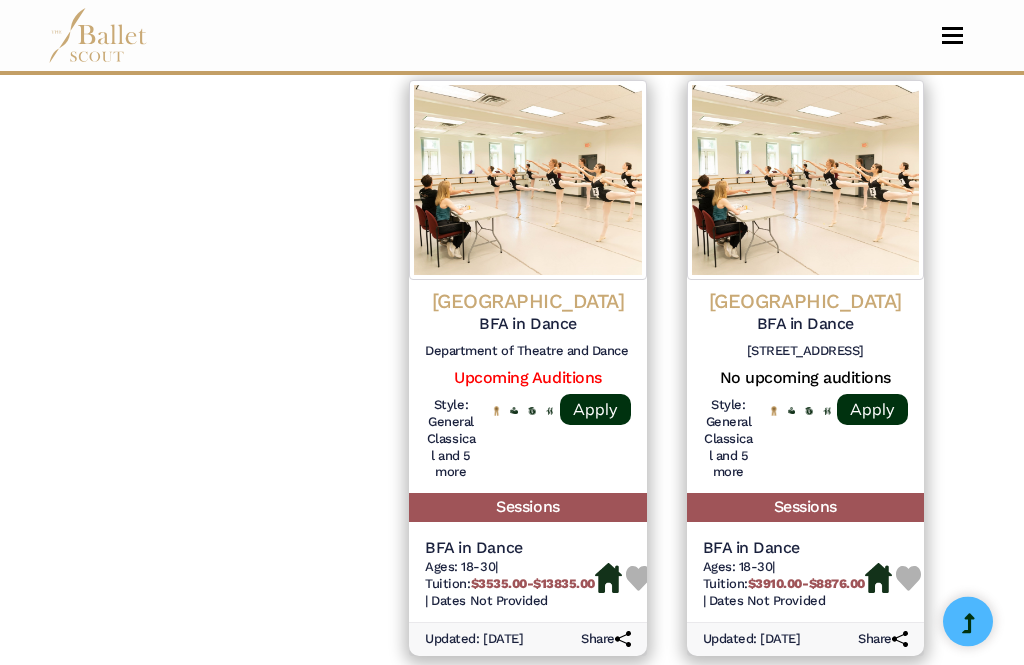 scroll, scrollTop: 2961, scrollLeft: 0, axis: vertical 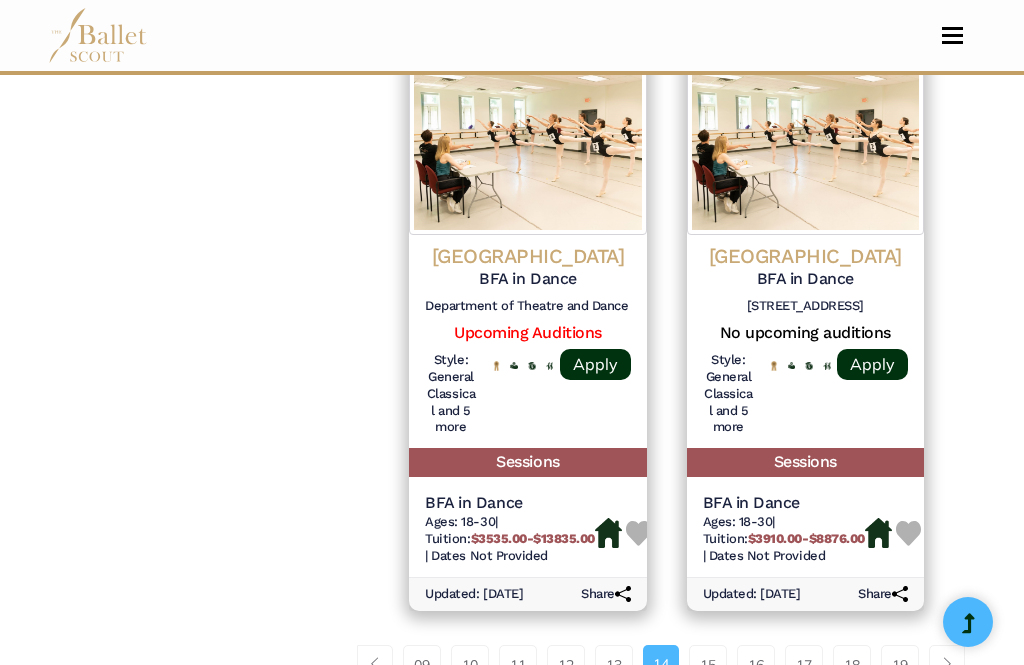 click on "15" at bounding box center [708, 665] 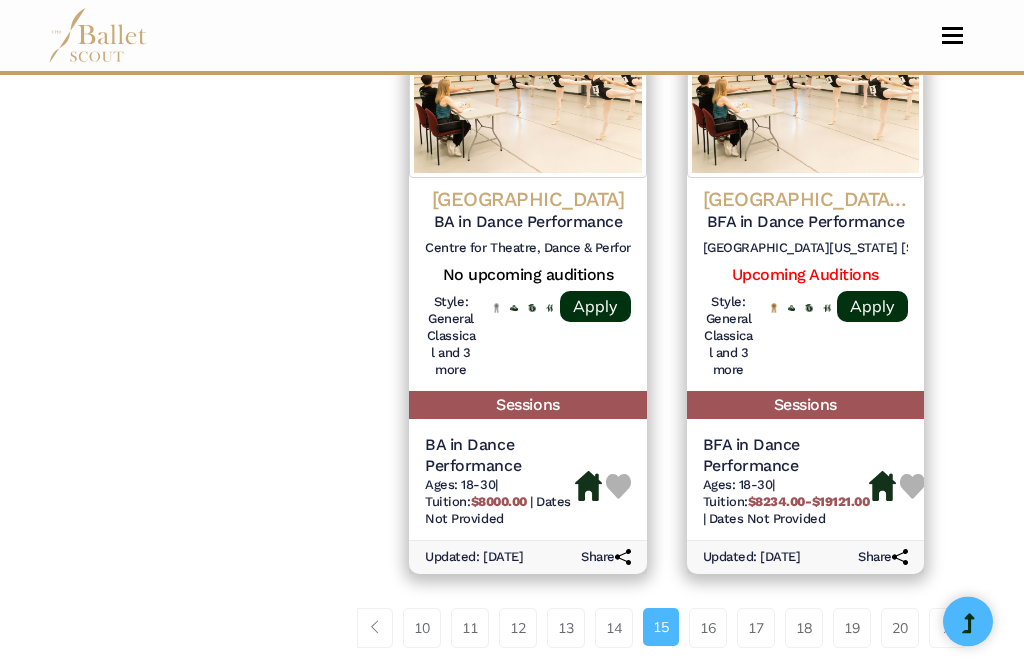 scroll, scrollTop: 2998, scrollLeft: 0, axis: vertical 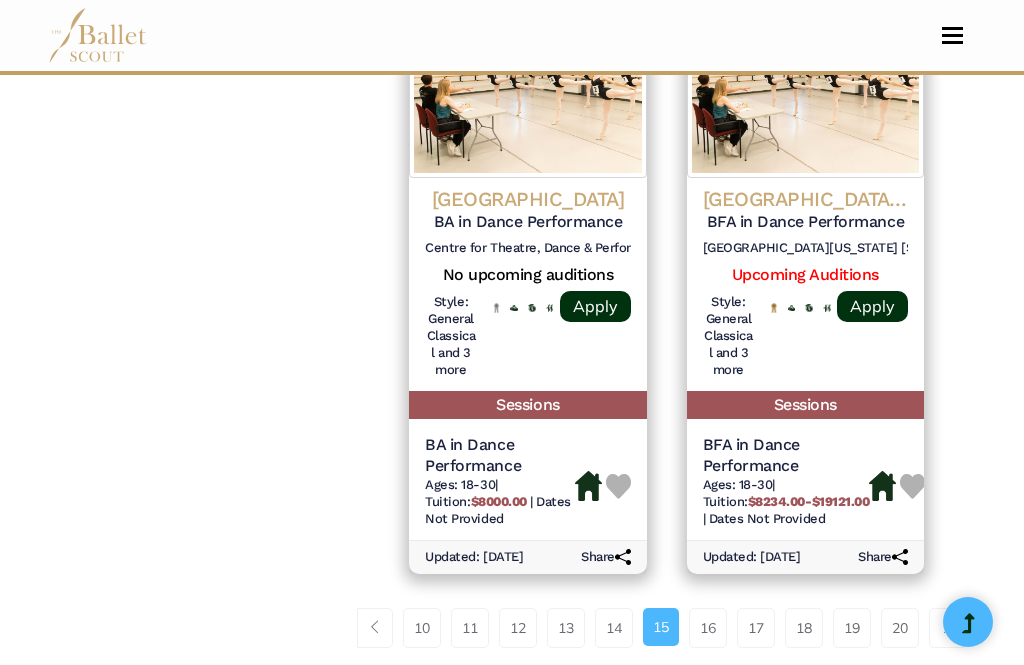 click on "16" at bounding box center (708, 628) 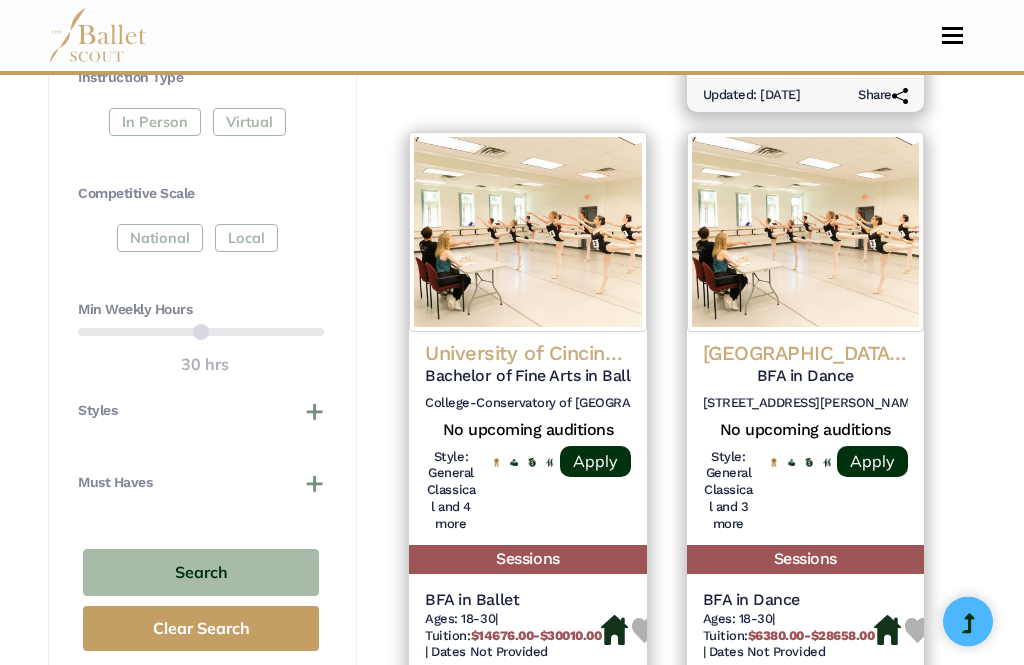 scroll, scrollTop: 1037, scrollLeft: 0, axis: vertical 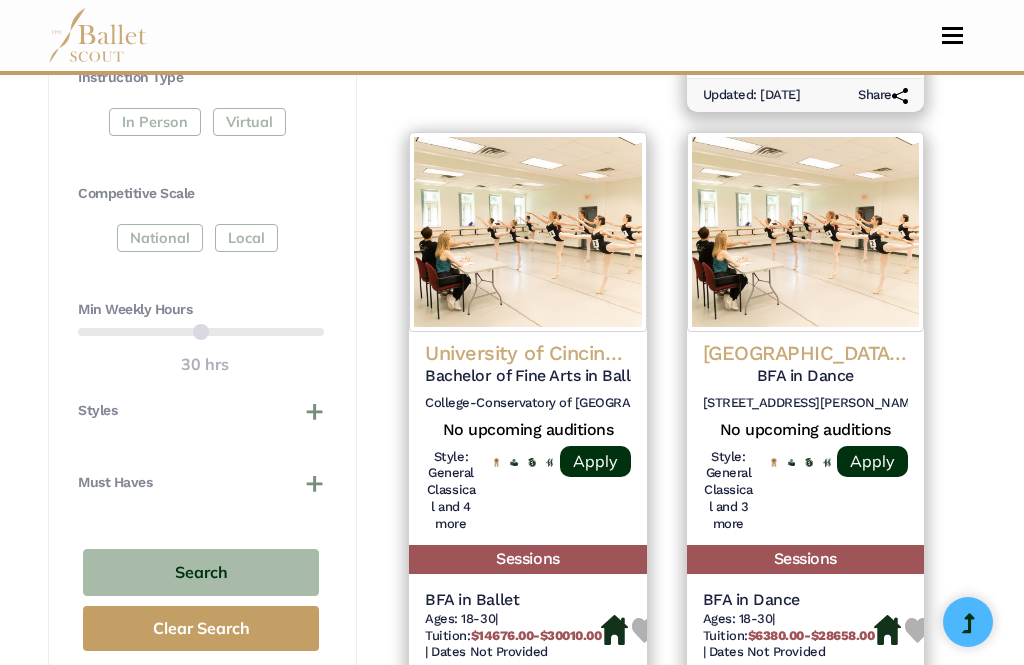 click on "Bachelor of Fine Arts in Ballet" at bounding box center (805, -219) 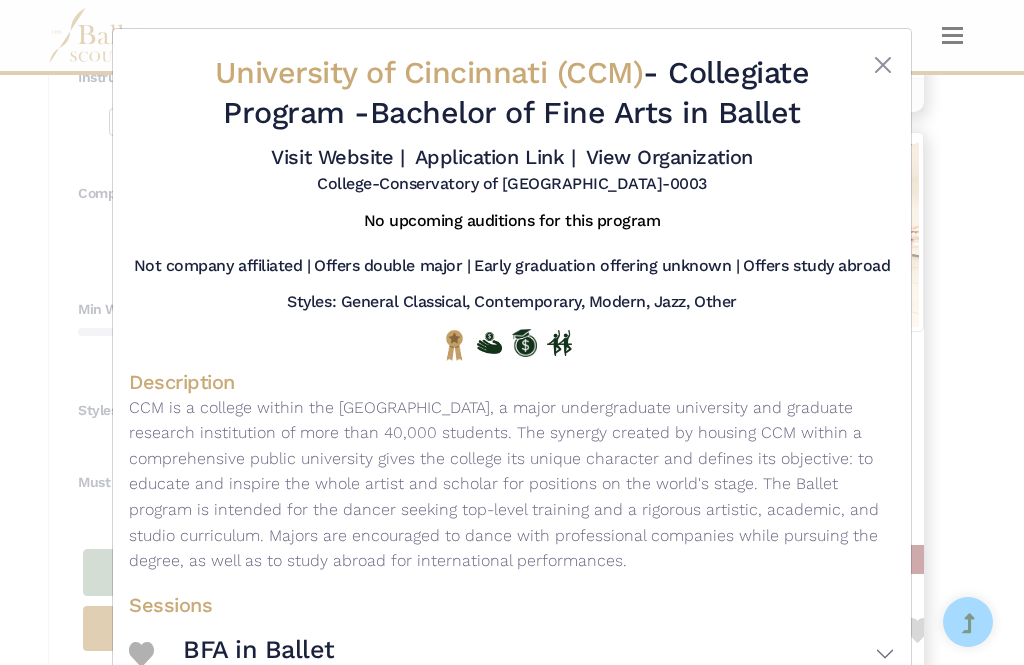 click at bounding box center (883, 65) 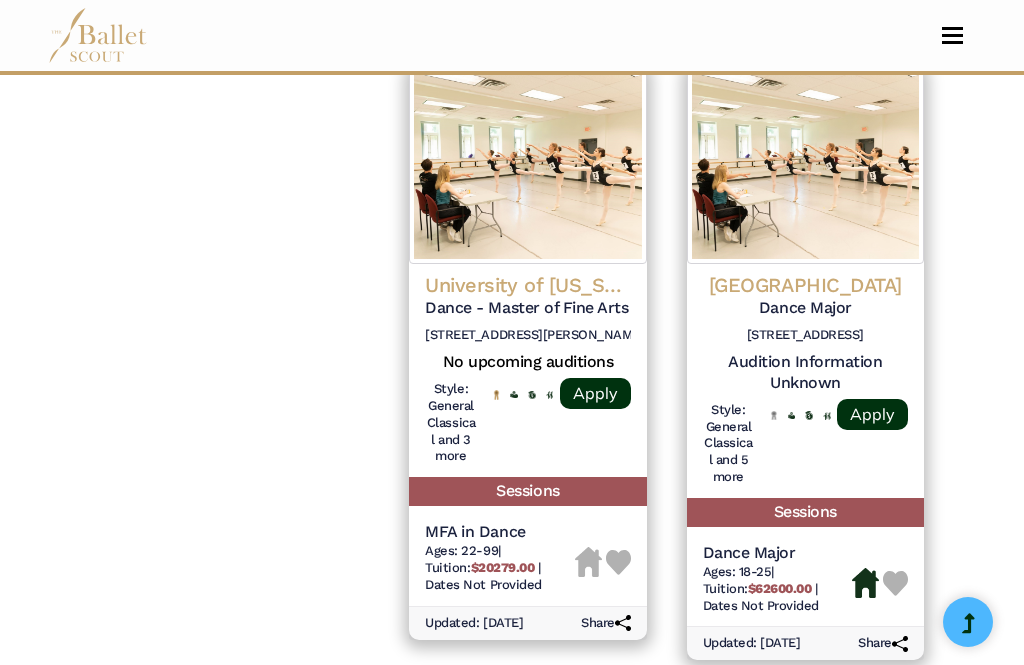 scroll, scrollTop: 2940, scrollLeft: 0, axis: vertical 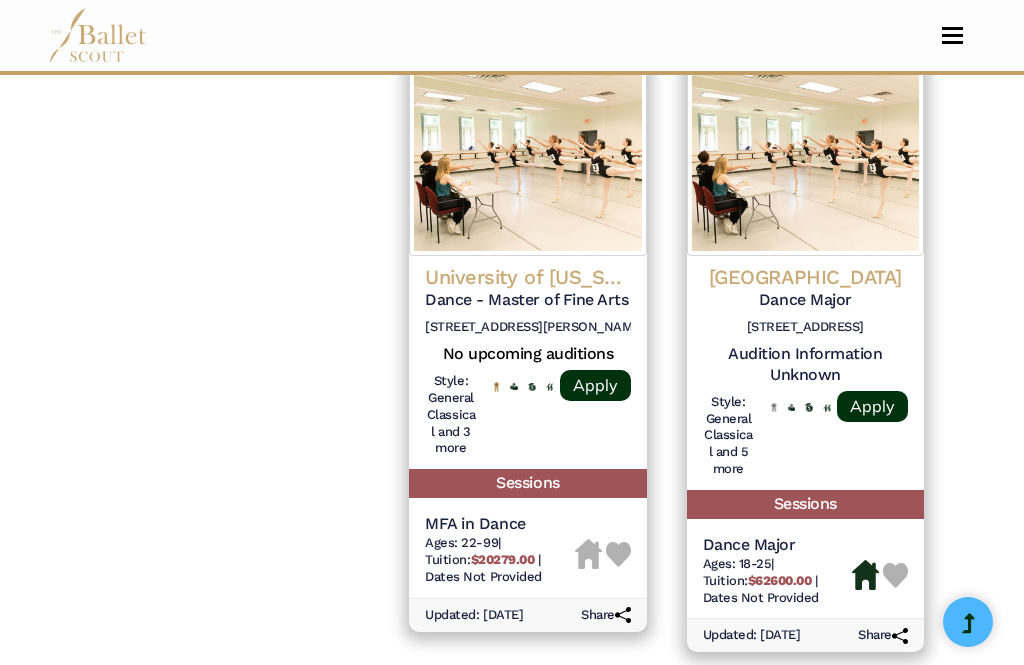 click on "17" at bounding box center (708, 706) 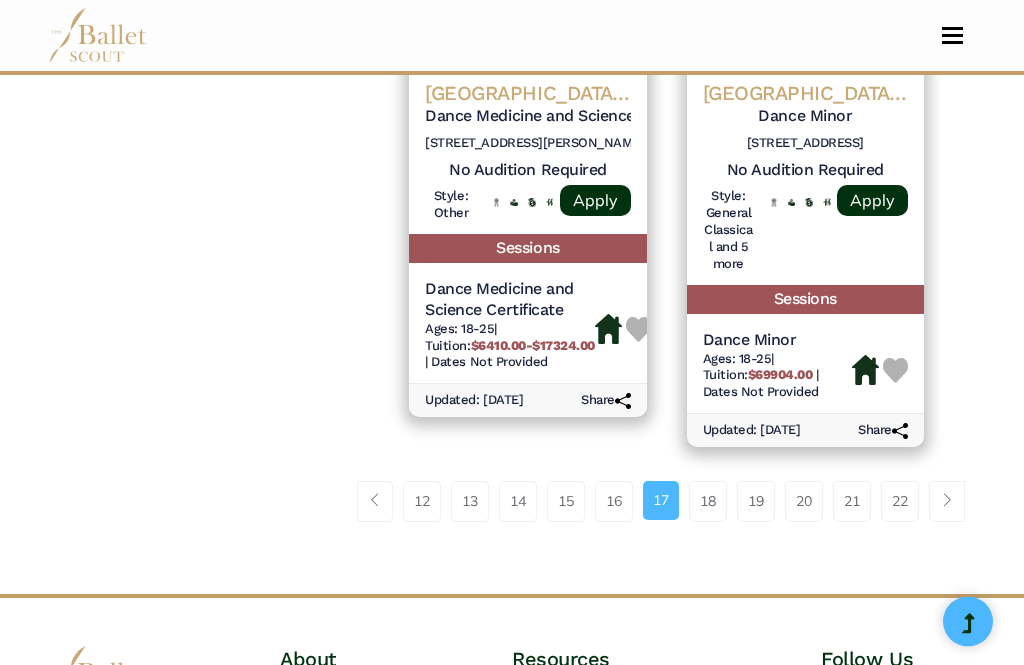 scroll, scrollTop: 3166, scrollLeft: 0, axis: vertical 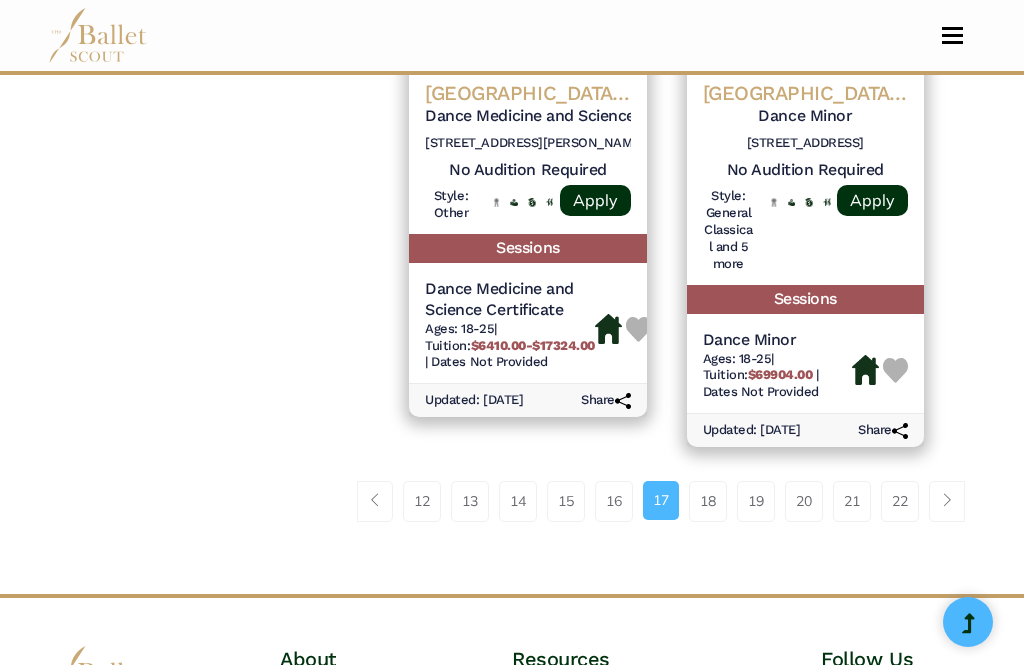click on "18" at bounding box center [708, 501] 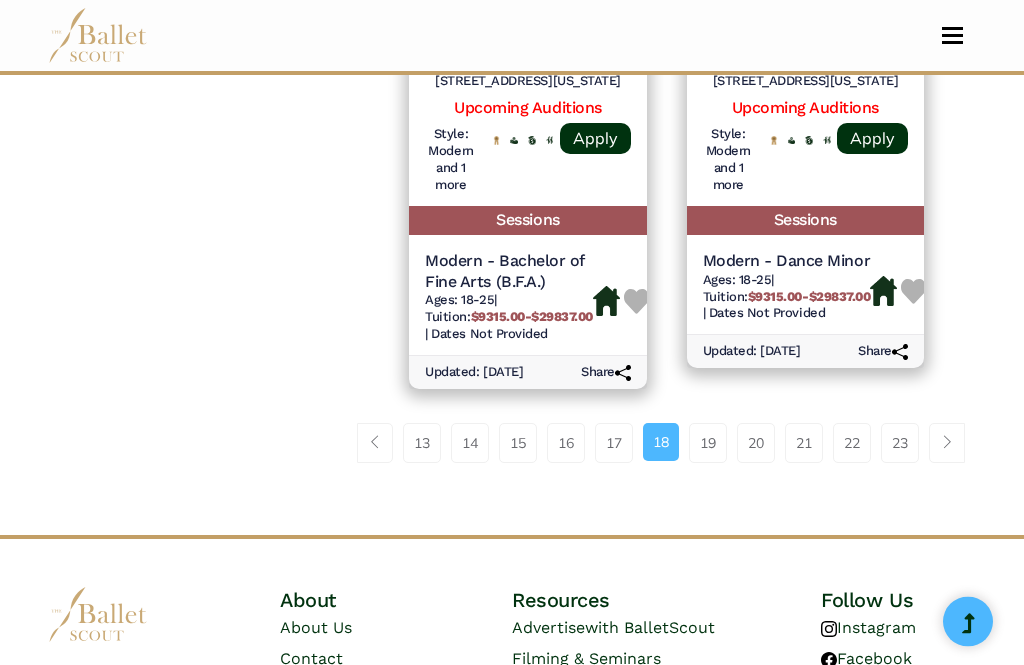 scroll, scrollTop: 3228, scrollLeft: 0, axis: vertical 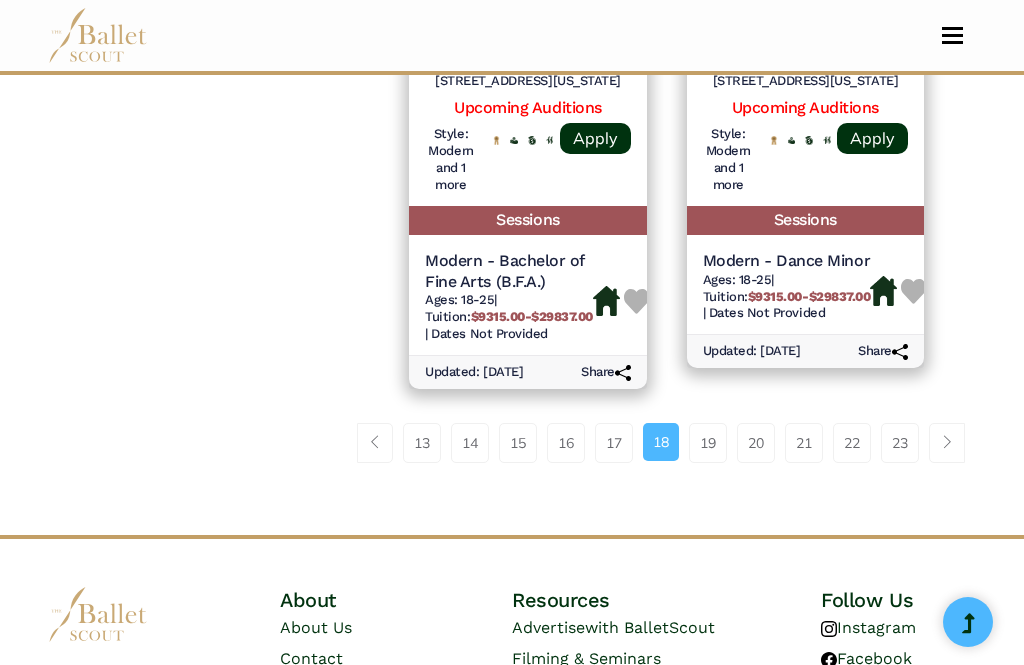 click on "19" at bounding box center (708, 443) 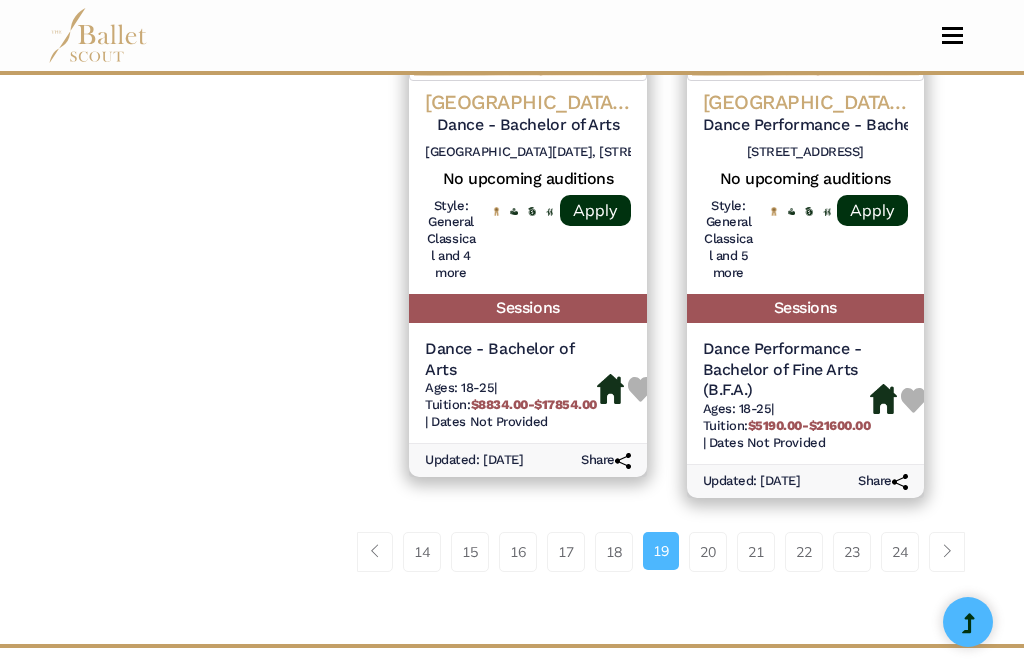 scroll, scrollTop: 3243, scrollLeft: 0, axis: vertical 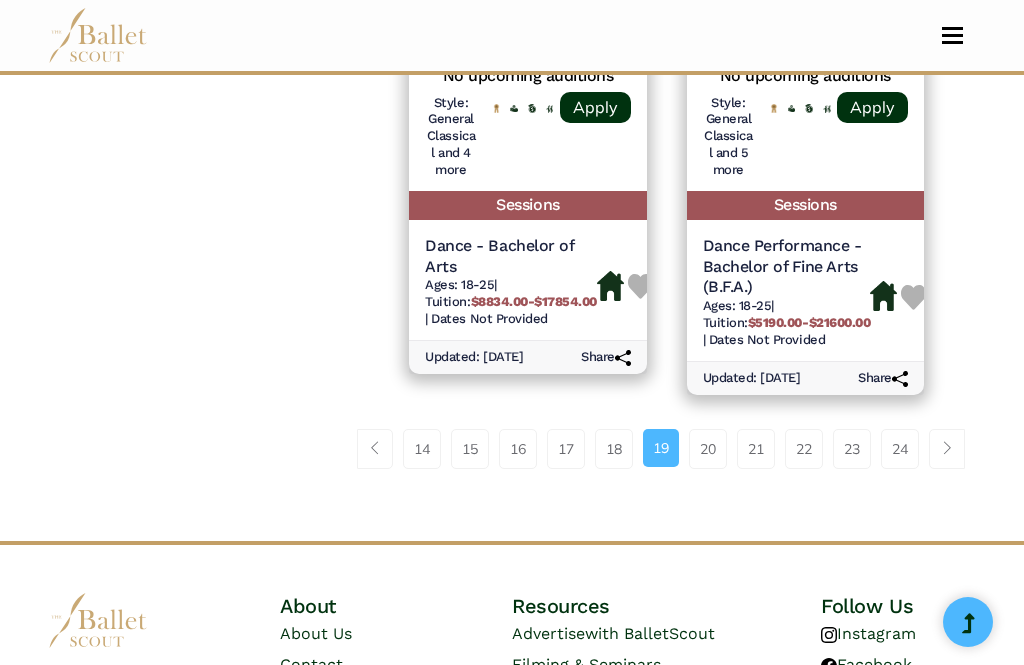 click on "20" at bounding box center [708, 449] 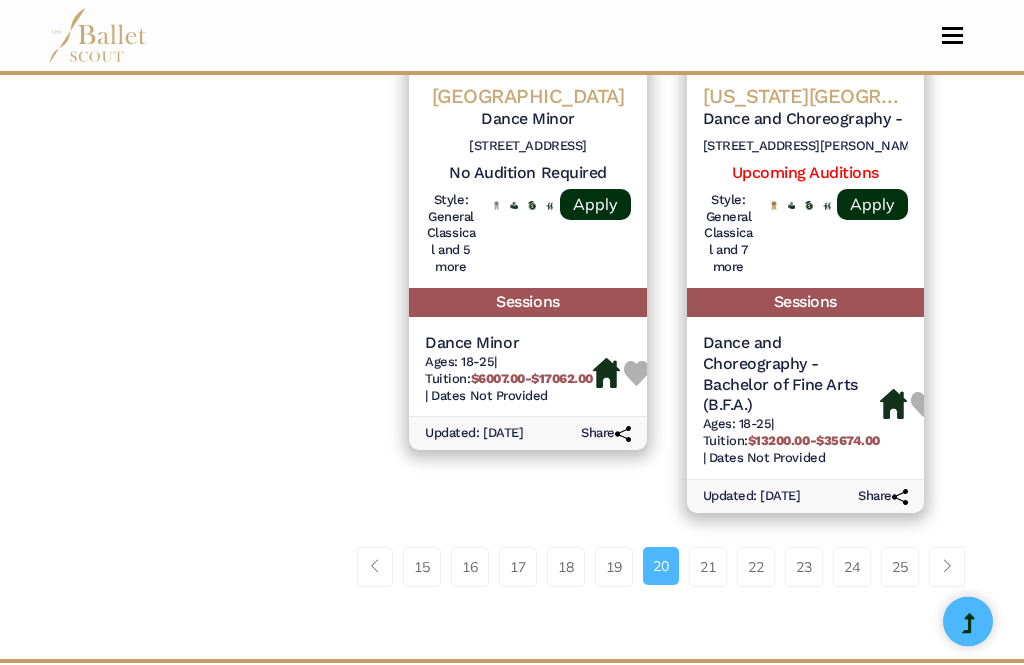 scroll, scrollTop: 3246, scrollLeft: 0, axis: vertical 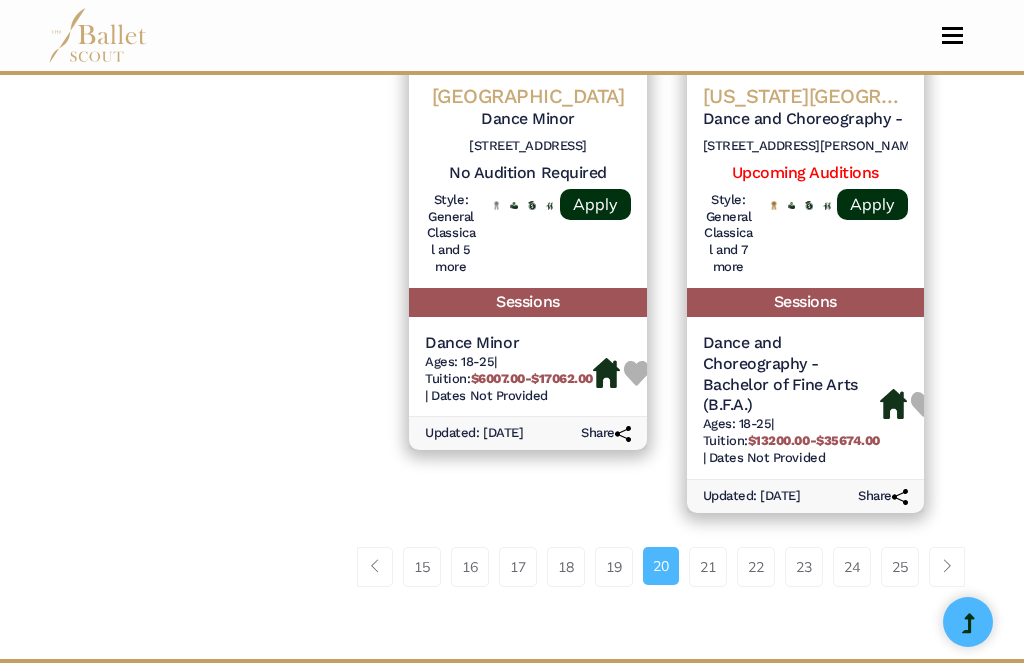 click on "21" at bounding box center [708, 567] 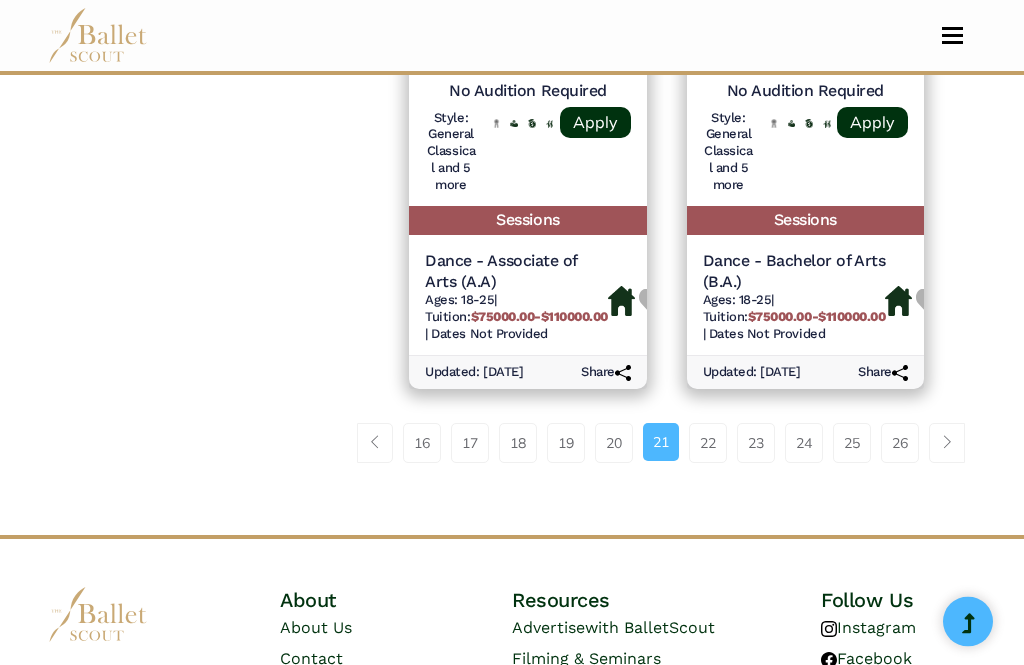 scroll, scrollTop: 3244, scrollLeft: 0, axis: vertical 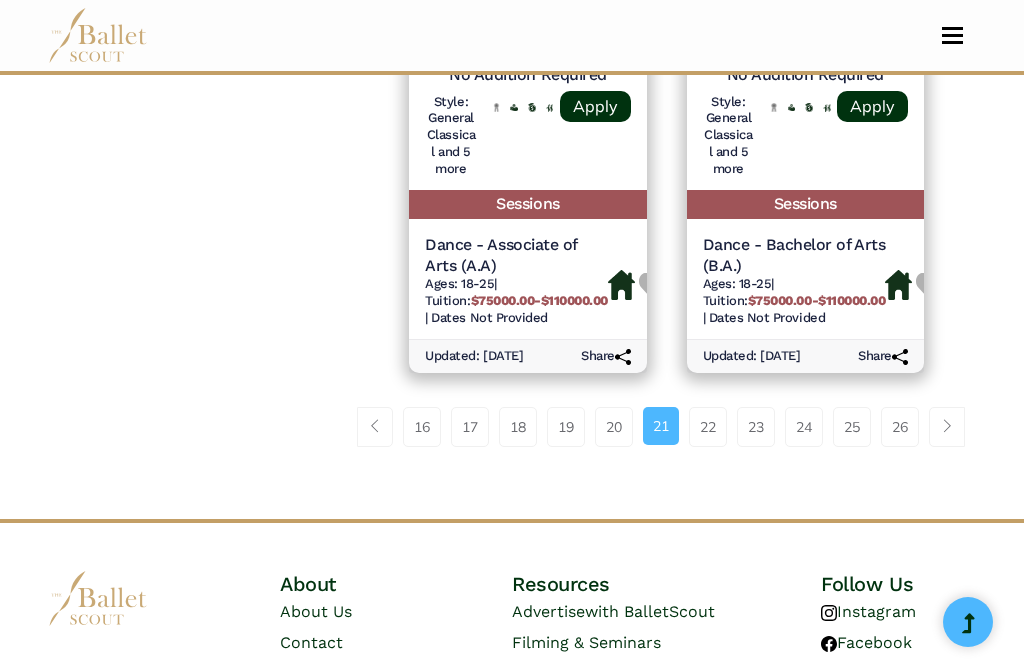 click on "22" at bounding box center [708, 427] 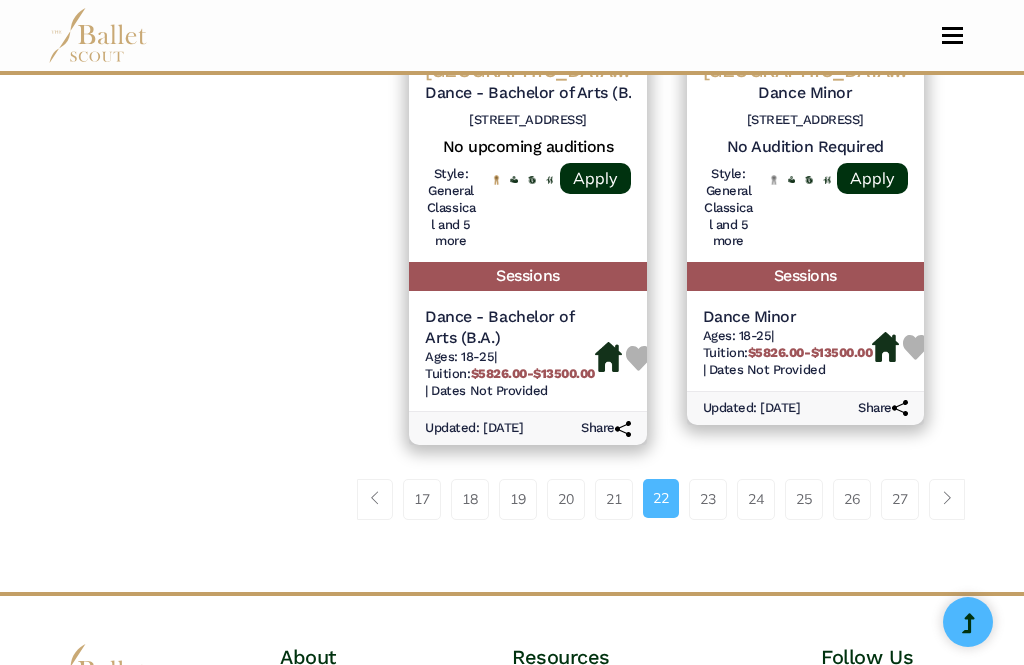 scroll, scrollTop: 3199, scrollLeft: 0, axis: vertical 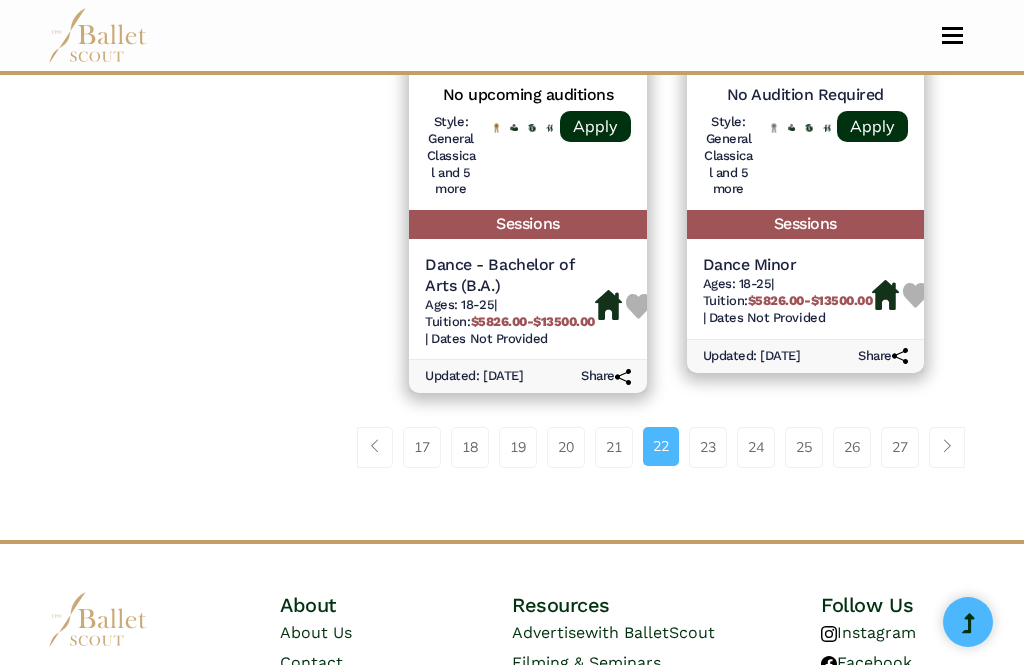 click on "23" at bounding box center [708, 447] 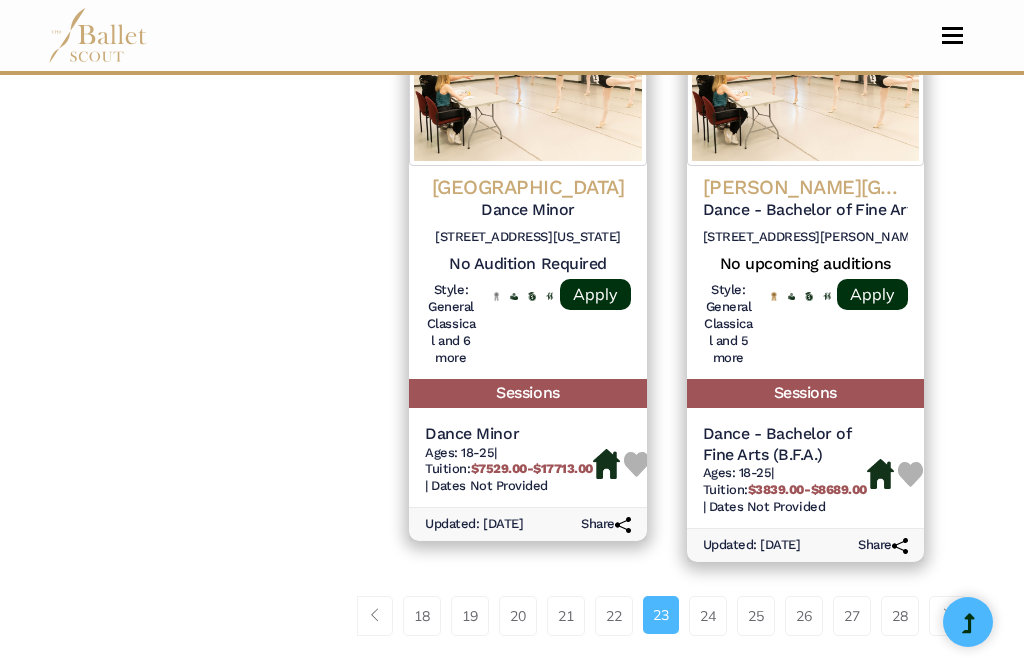 scroll, scrollTop: 3239, scrollLeft: 0, axis: vertical 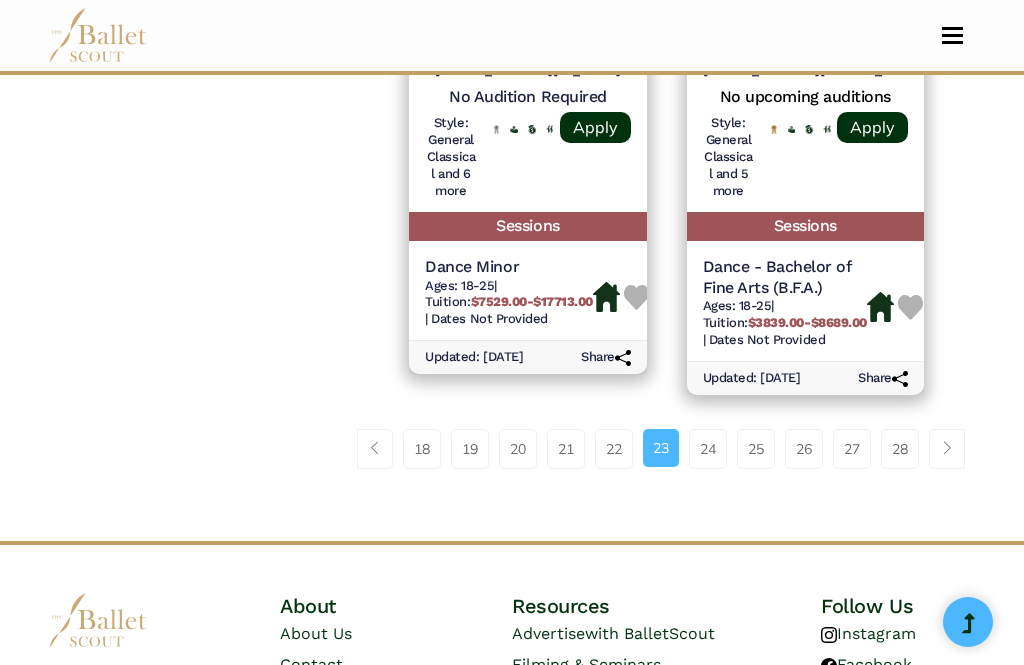 click on "24" at bounding box center [708, 449] 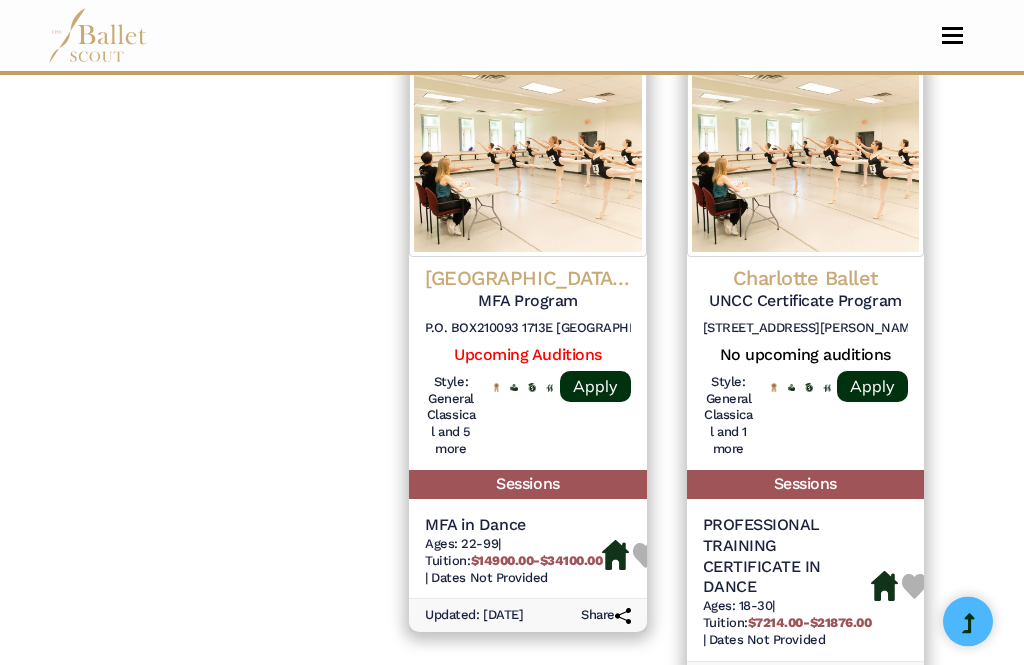 scroll, scrollTop: 3064, scrollLeft: 0, axis: vertical 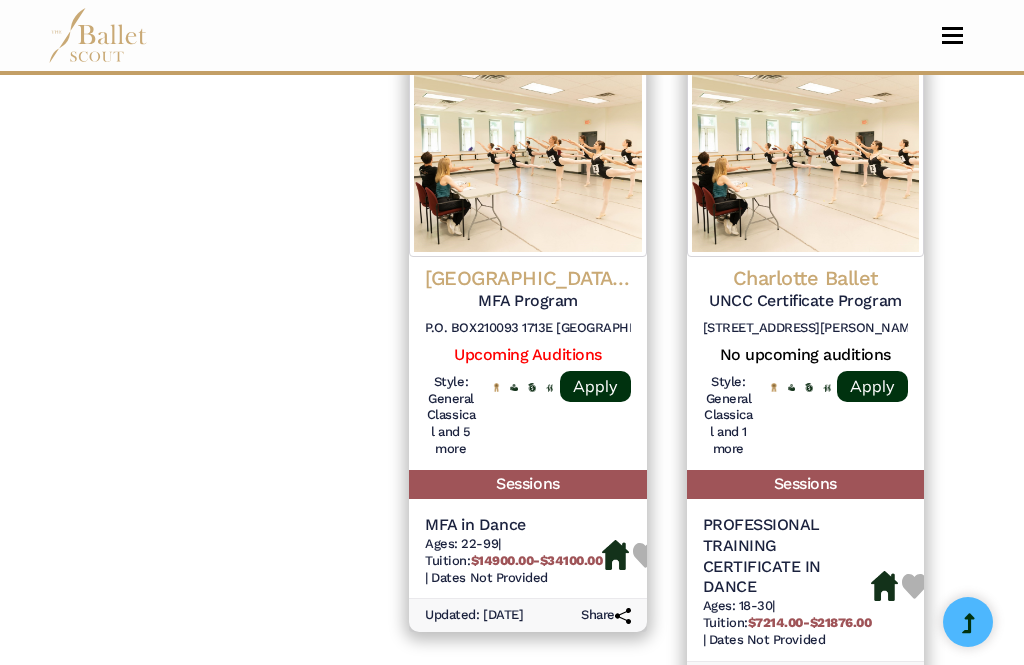 click on "Charlotte Ballet" at bounding box center [805, -2269] 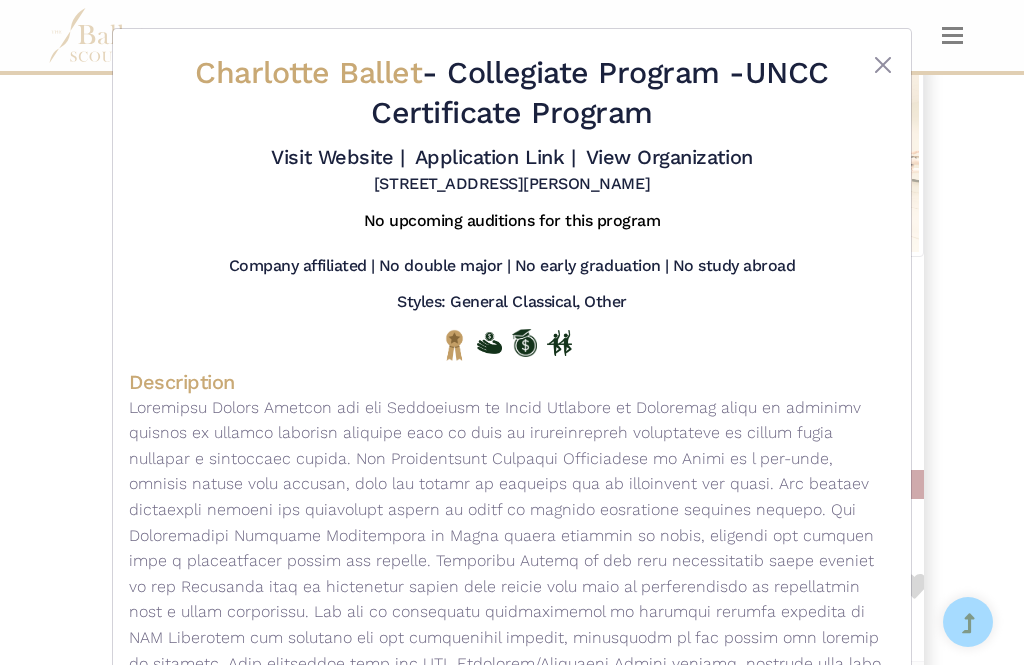 click on "Charlotte Ballet
-
Collegiate Program
-
UNCC Certificate Program
Visit Website |
Application Link |
View Organization" at bounding box center (512, 484) 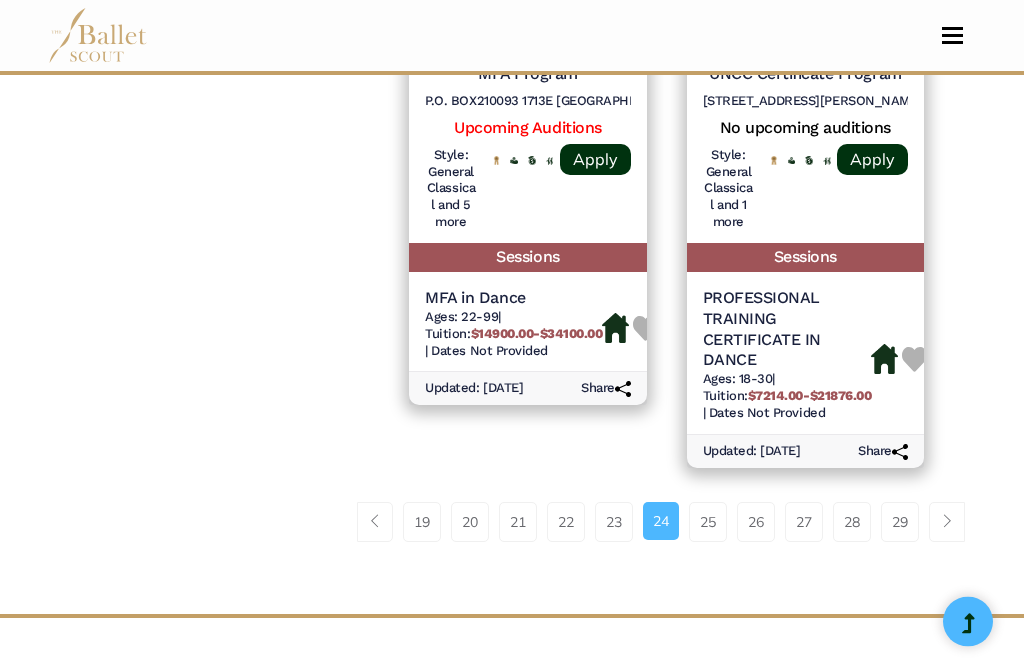 scroll, scrollTop: 3291, scrollLeft: 0, axis: vertical 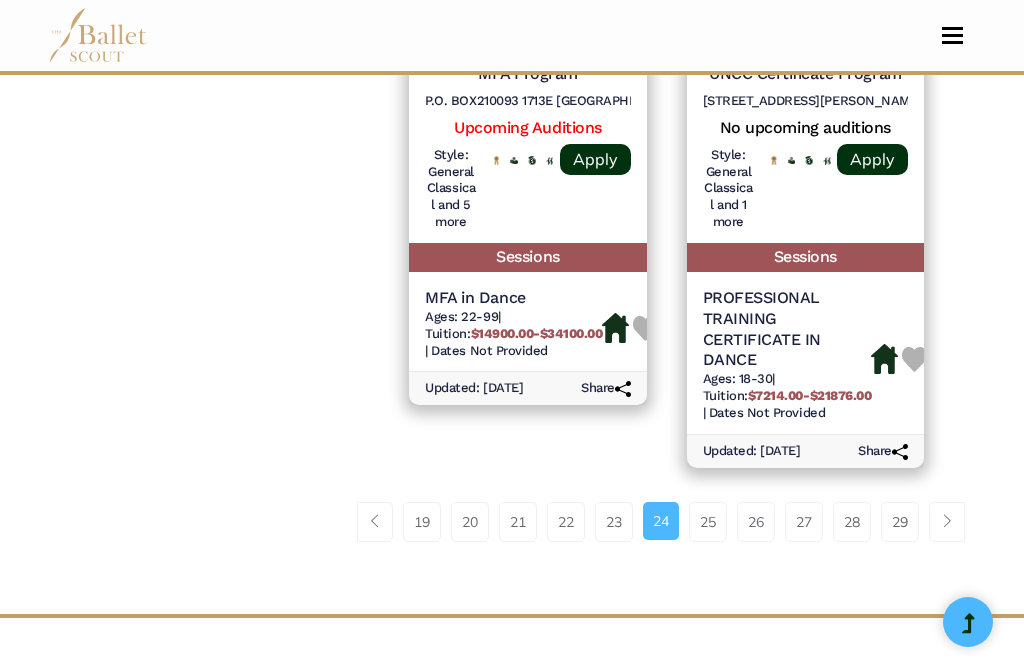 click on "25" at bounding box center (708, 522) 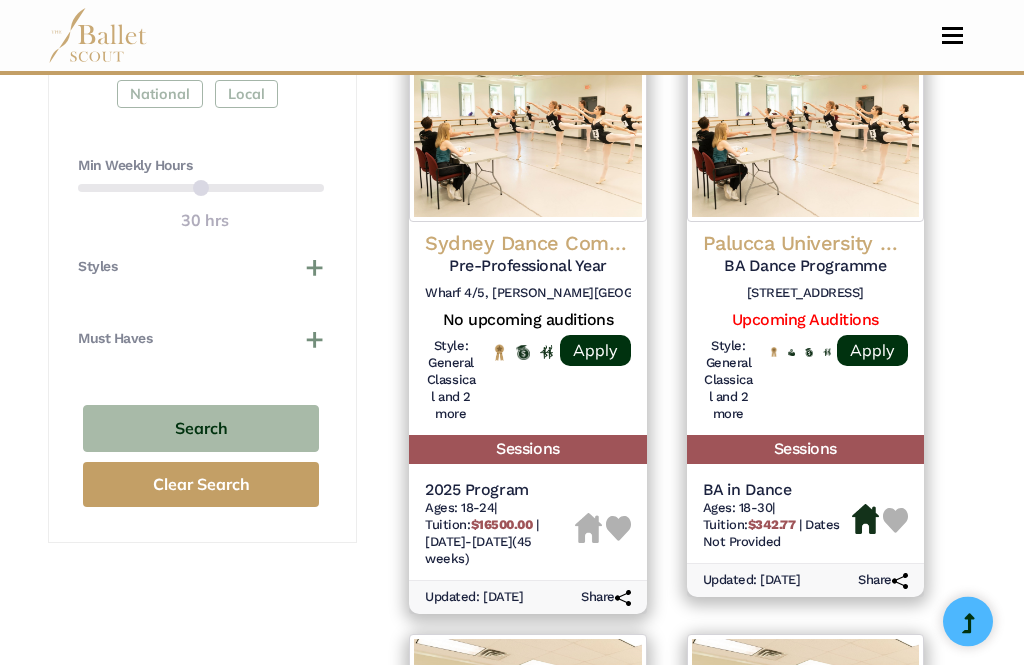 scroll, scrollTop: 1181, scrollLeft: 0, axis: vertical 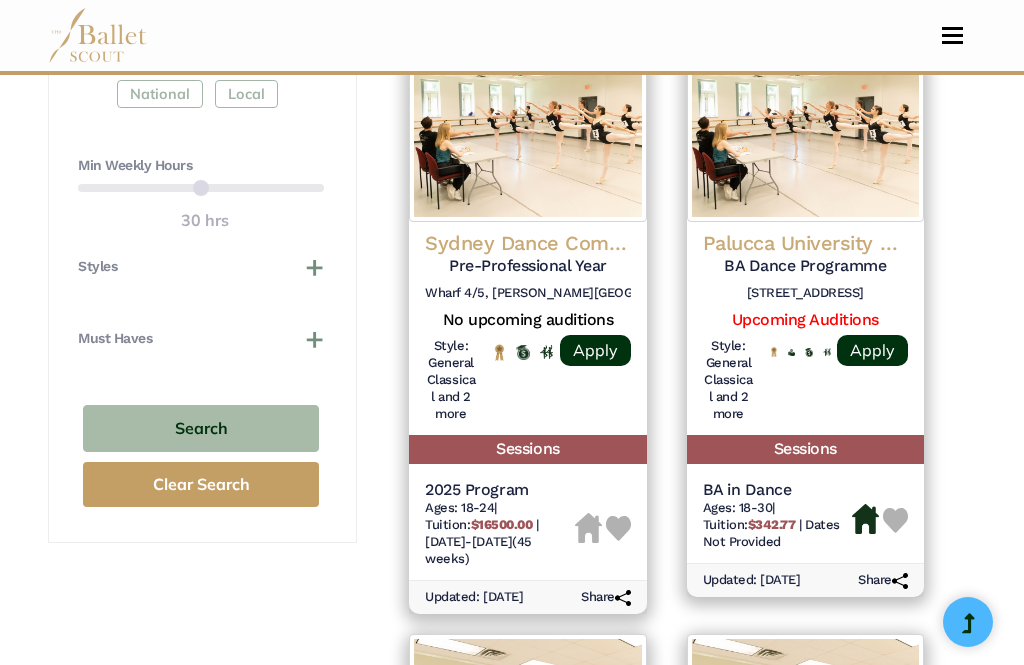 click on "Sydney Dance Company" at bounding box center (805, -386) 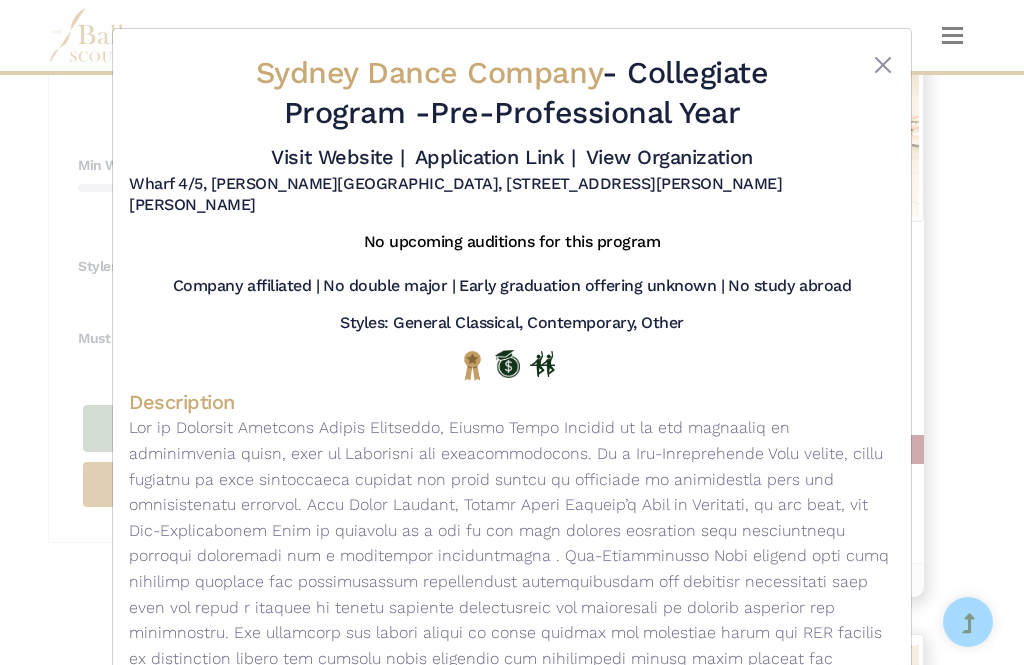 click on "Sydney Dance Company
-
Collegiate Program
-
Pre-Professional Year
Visit Website |
Application Link |
View Organization" at bounding box center [512, 494] 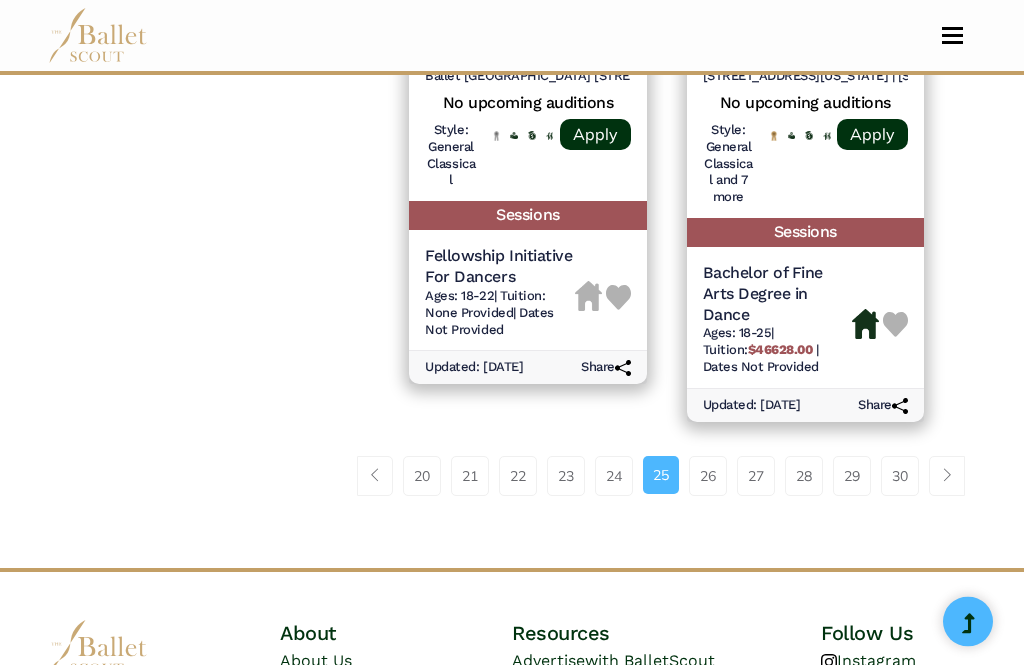 scroll, scrollTop: 3332, scrollLeft: 0, axis: vertical 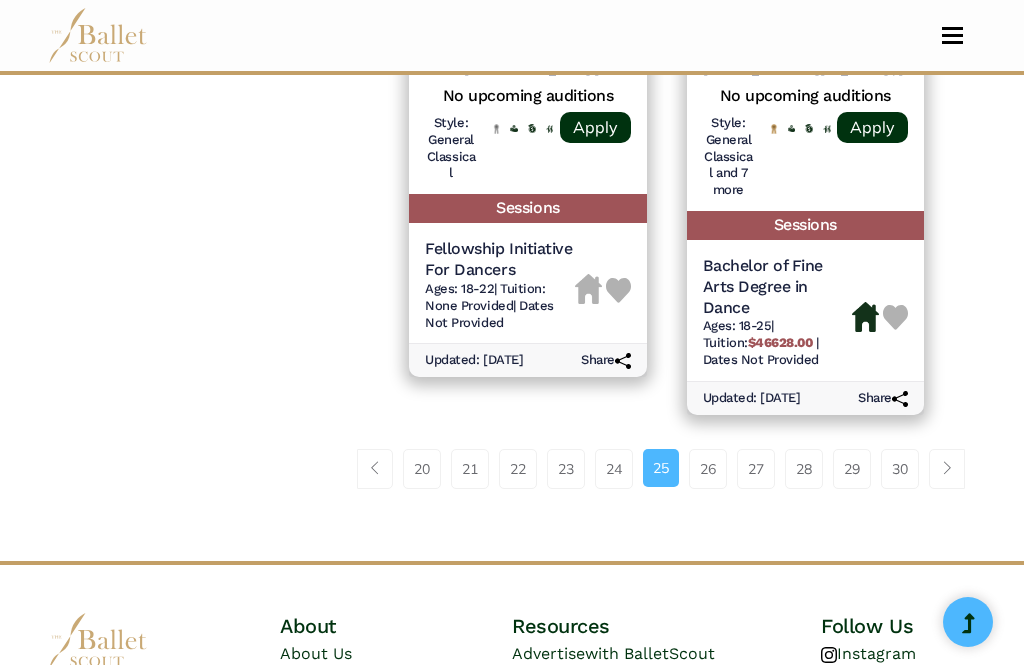 click on "26" at bounding box center [708, 469] 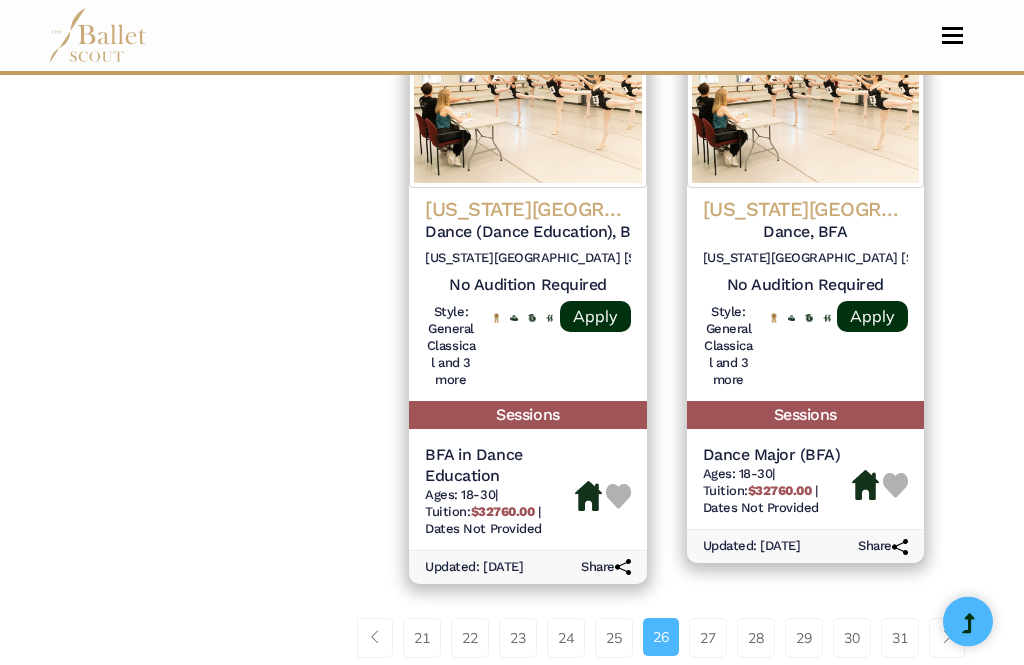 scroll, scrollTop: 3112, scrollLeft: 0, axis: vertical 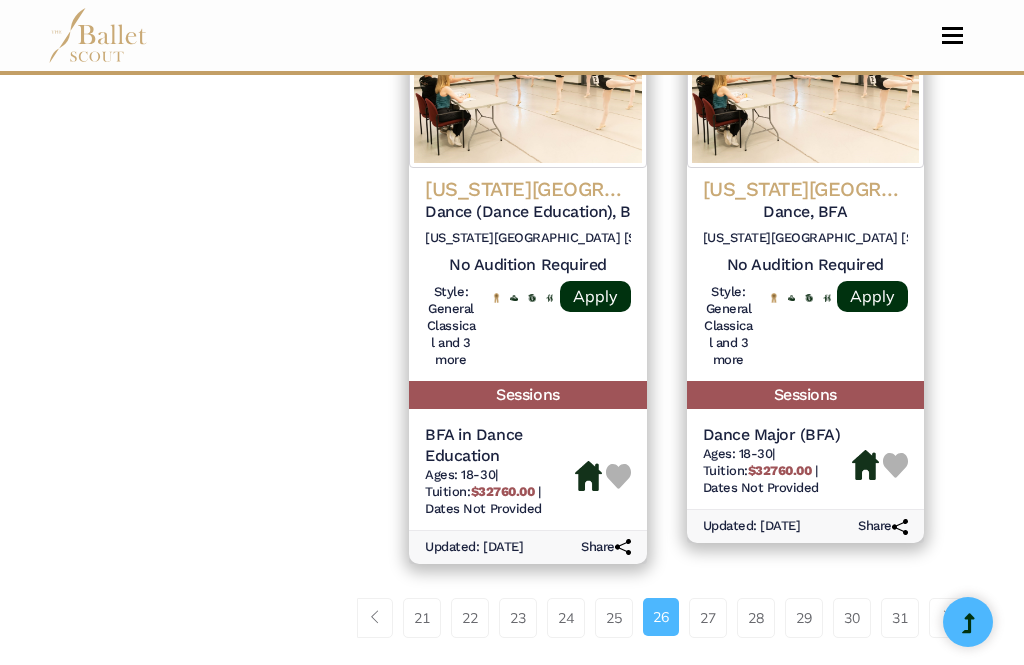 click on "27" at bounding box center [708, 618] 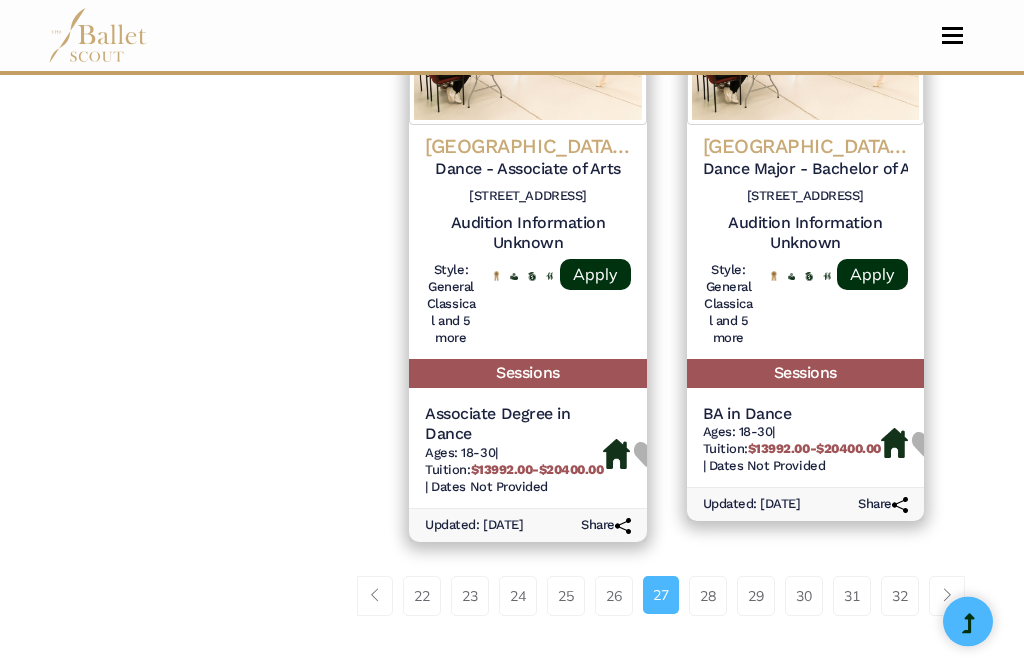 scroll, scrollTop: 3230, scrollLeft: 0, axis: vertical 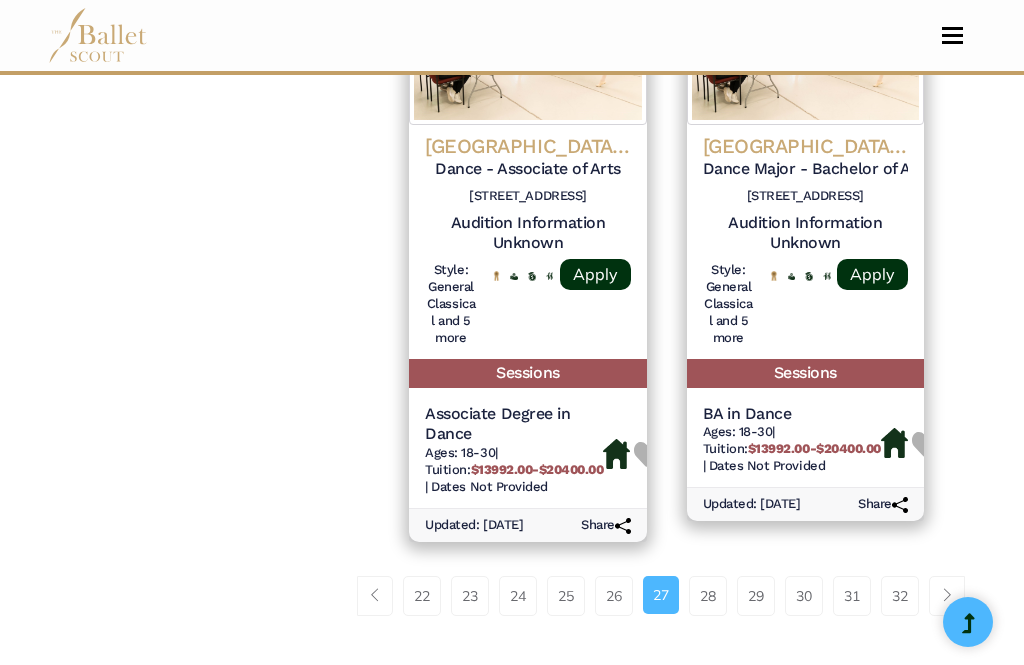 click on "28" at bounding box center (708, 596) 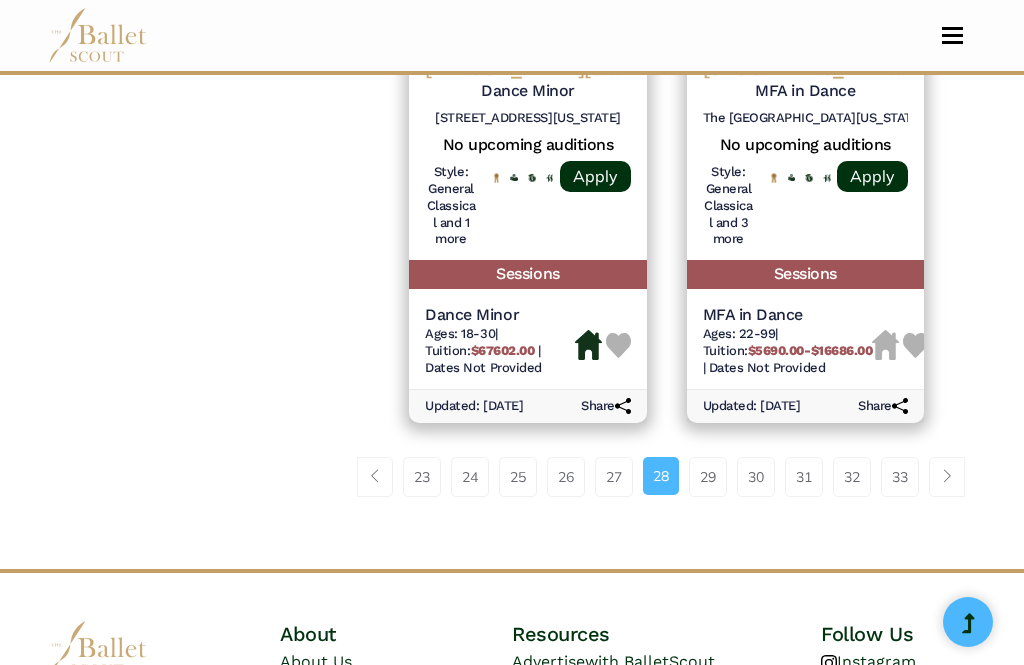 scroll, scrollTop: 3292, scrollLeft: 0, axis: vertical 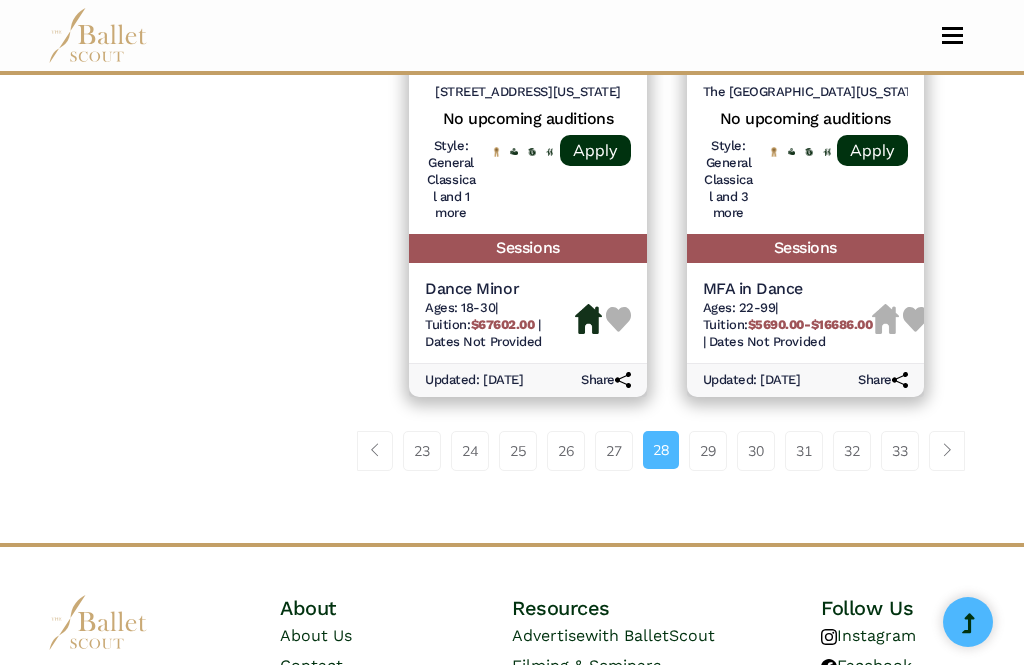 click on "29" at bounding box center (708, 451) 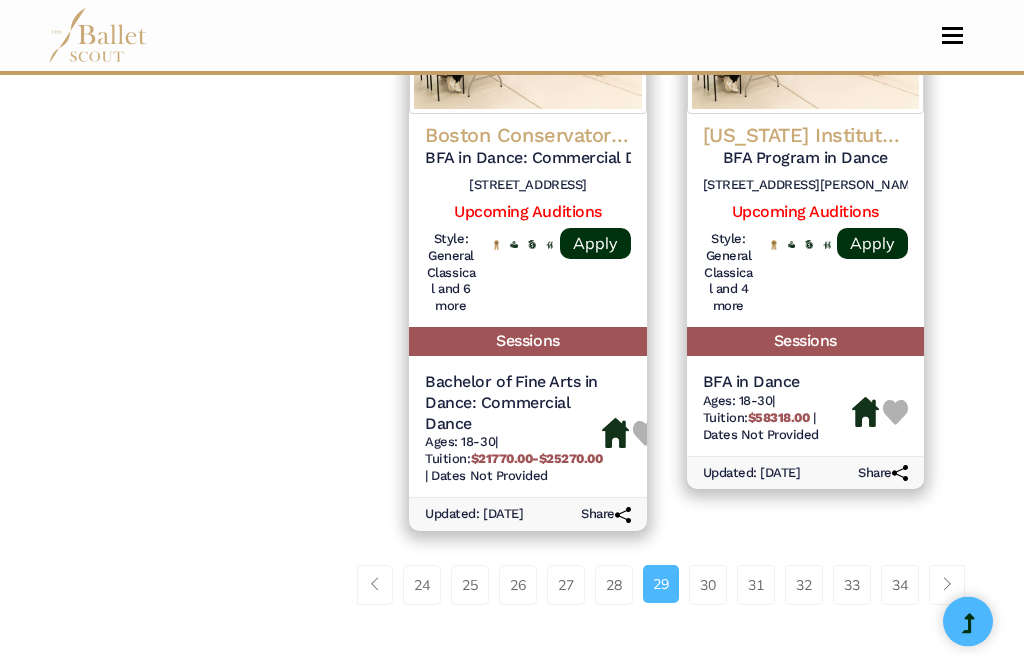 scroll, scrollTop: 3086, scrollLeft: 0, axis: vertical 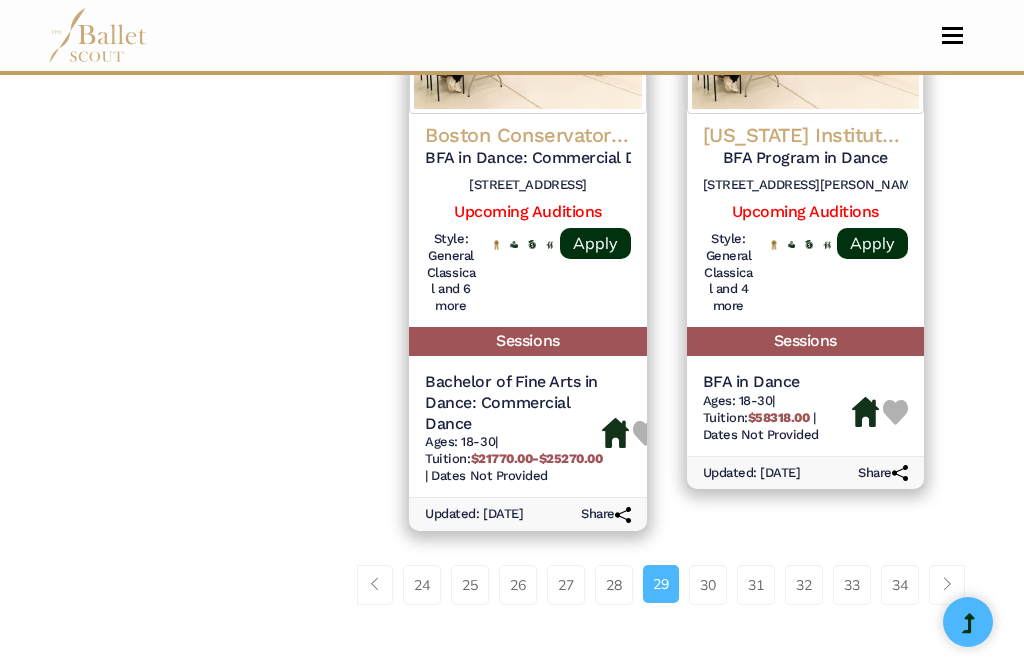 click on "30" at bounding box center (708, 585) 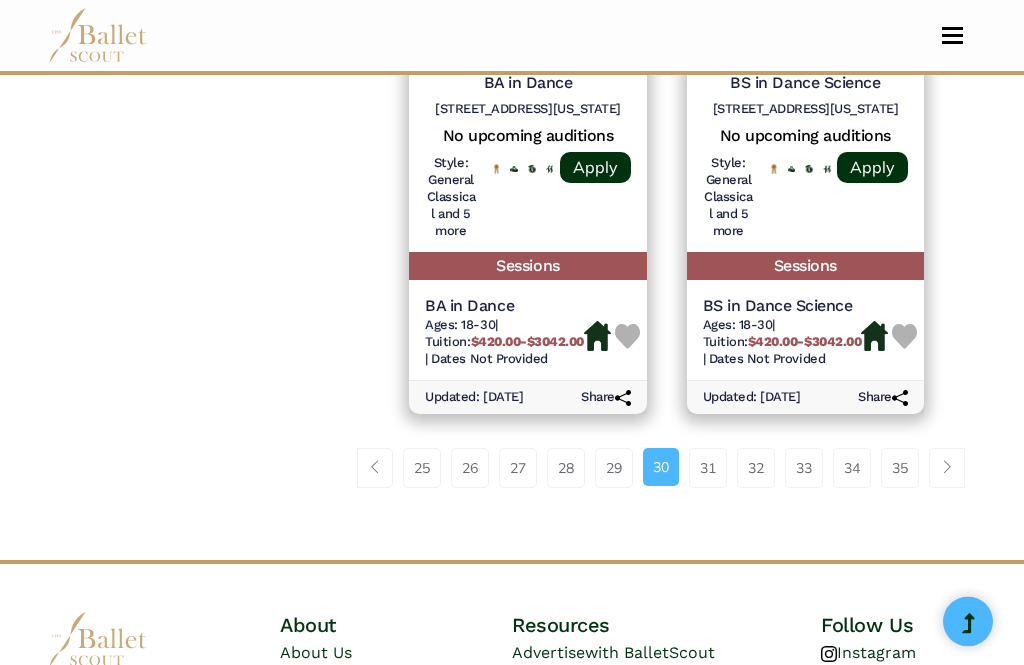 scroll, scrollTop: 3179, scrollLeft: 0, axis: vertical 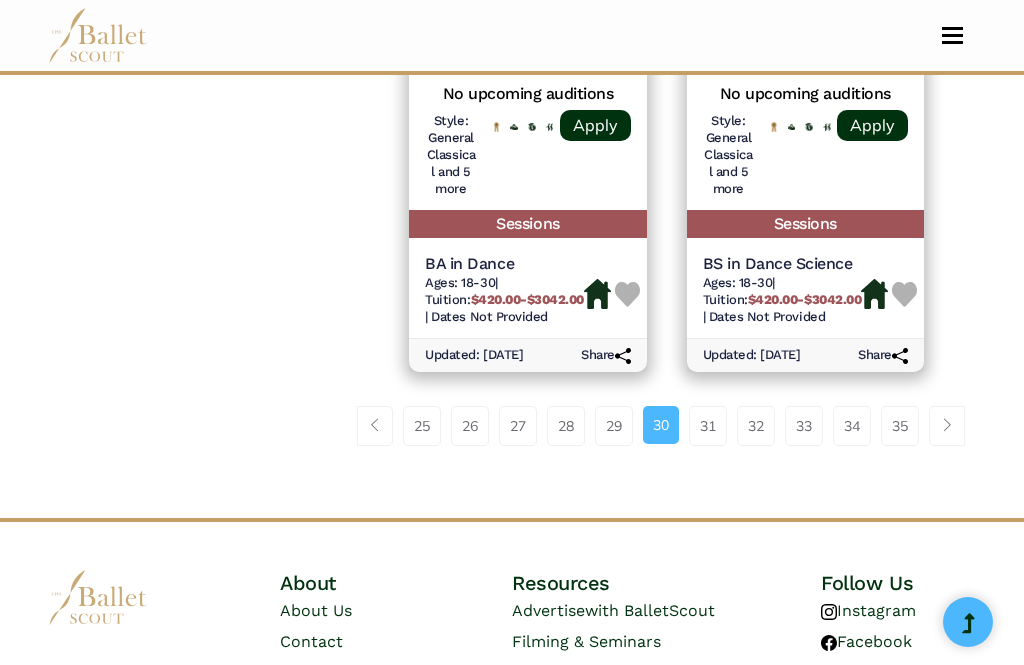 click on "31" at bounding box center [708, 426] 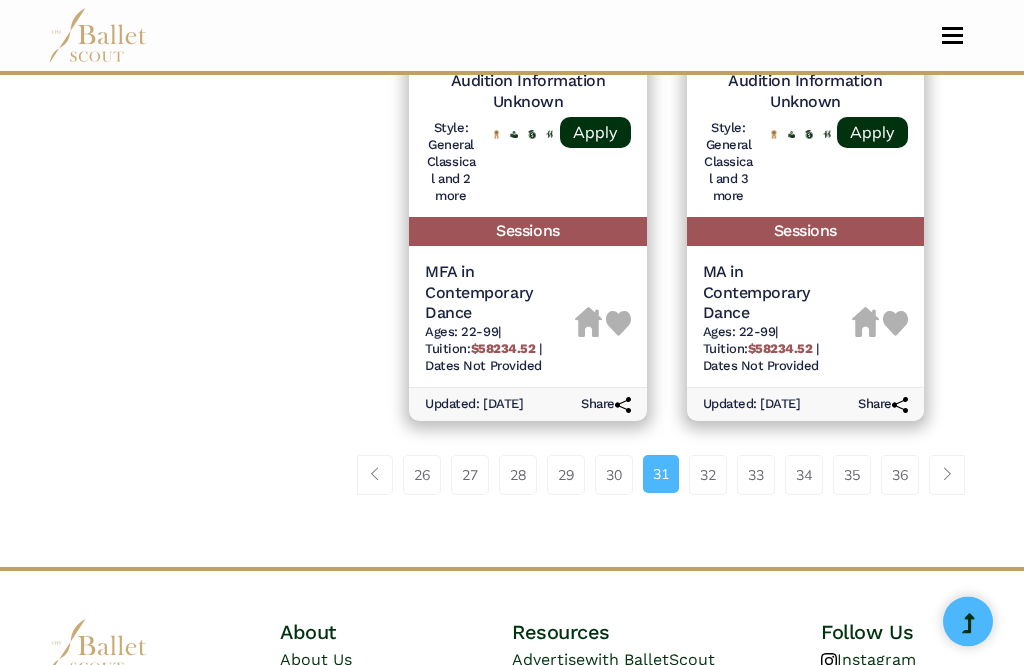 scroll, scrollTop: 3259, scrollLeft: 0, axis: vertical 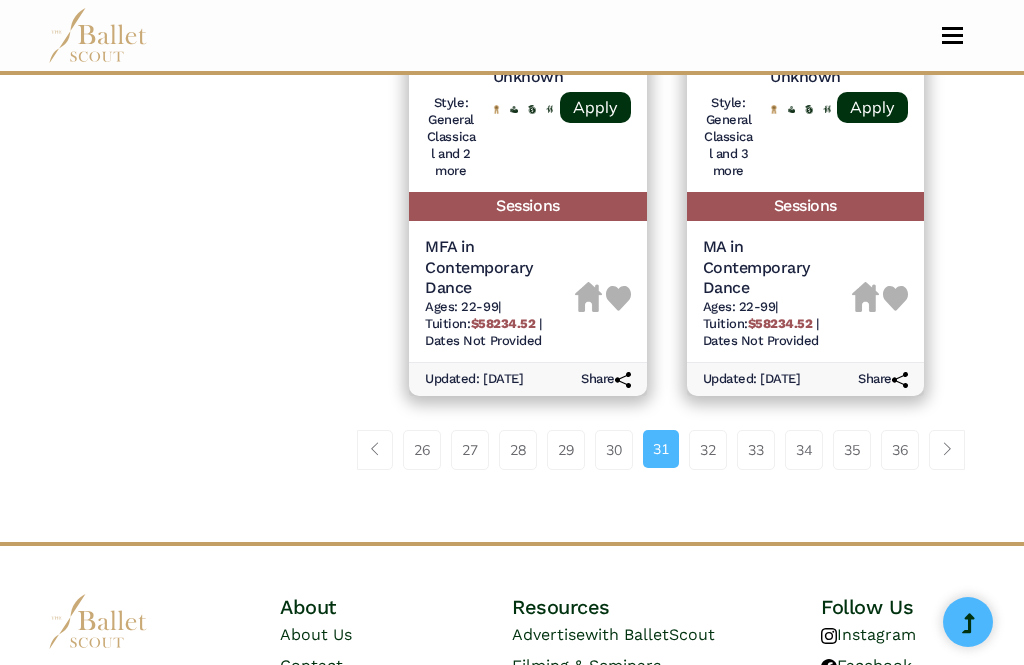 click on "32" at bounding box center (708, 450) 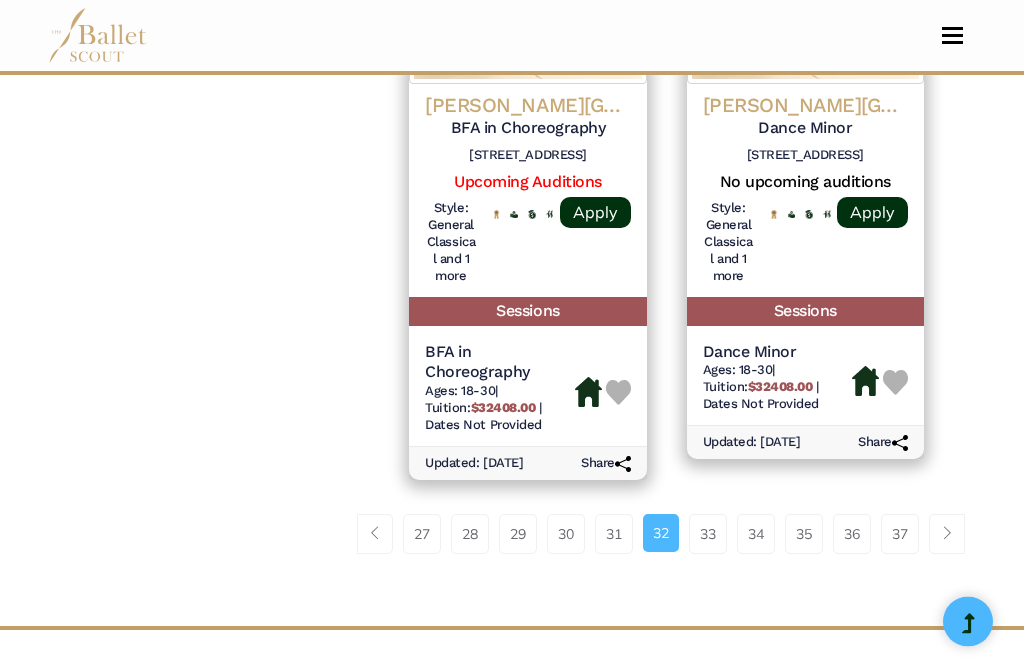 scroll, scrollTop: 3252, scrollLeft: 0, axis: vertical 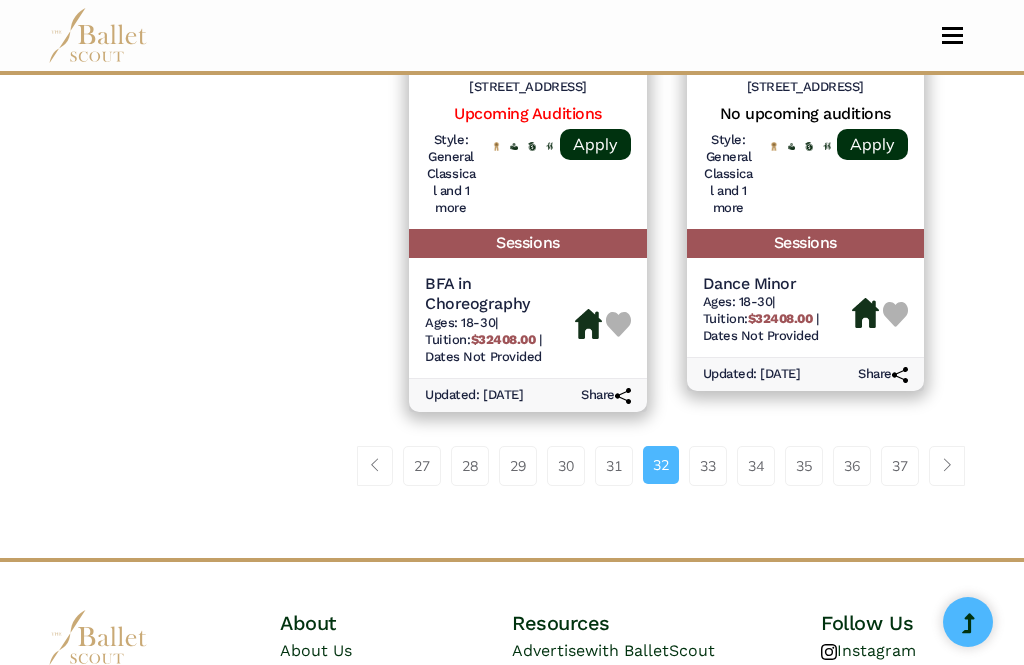 click on "33" at bounding box center [708, 466] 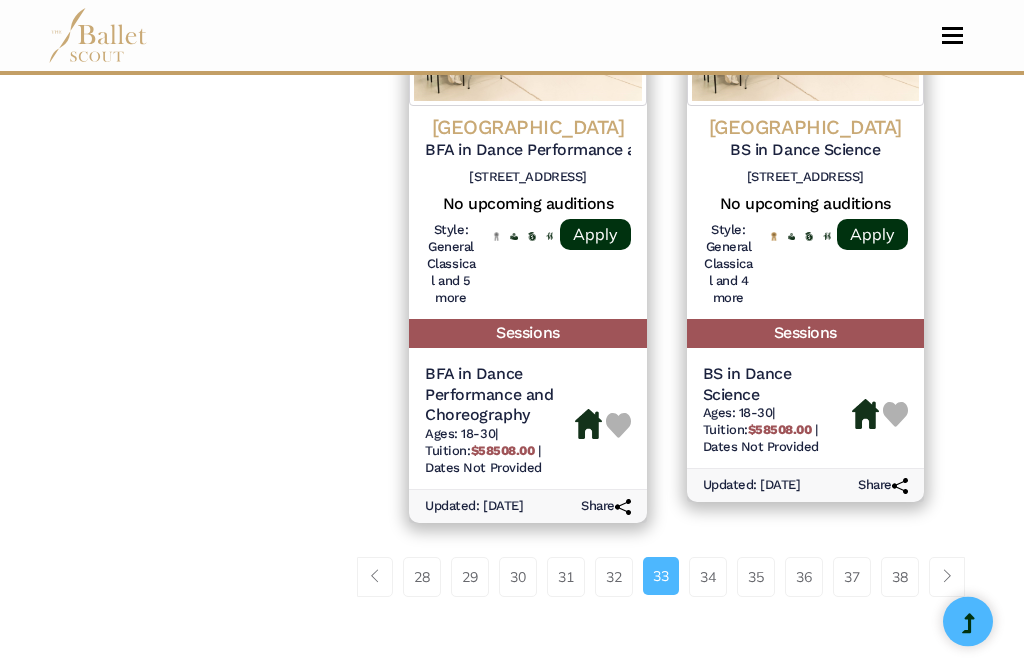 scroll, scrollTop: 3140, scrollLeft: 0, axis: vertical 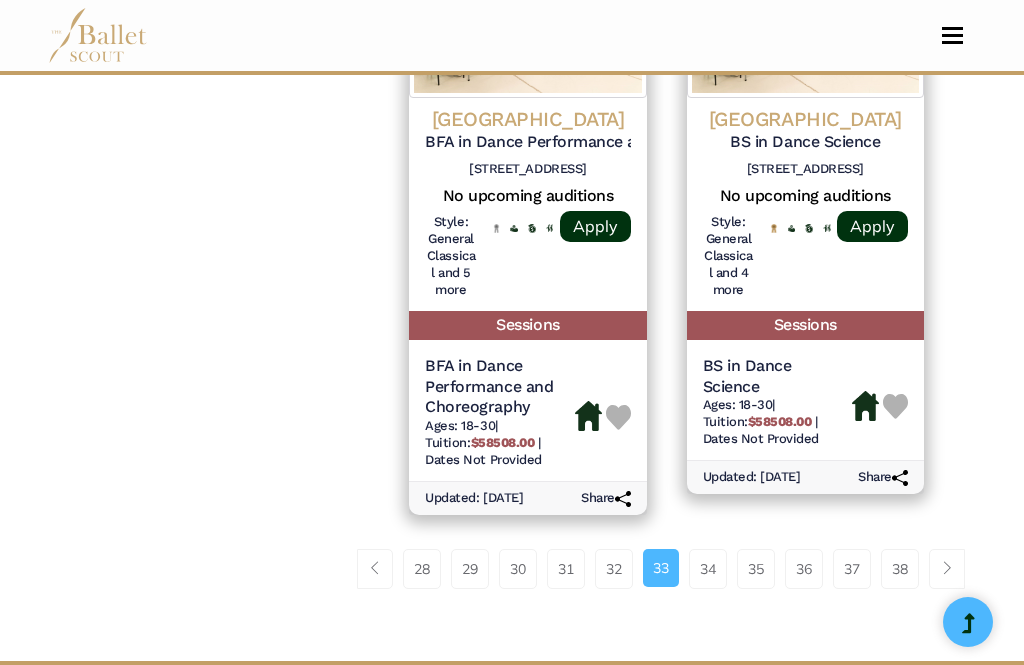 click on "34" at bounding box center [708, 569] 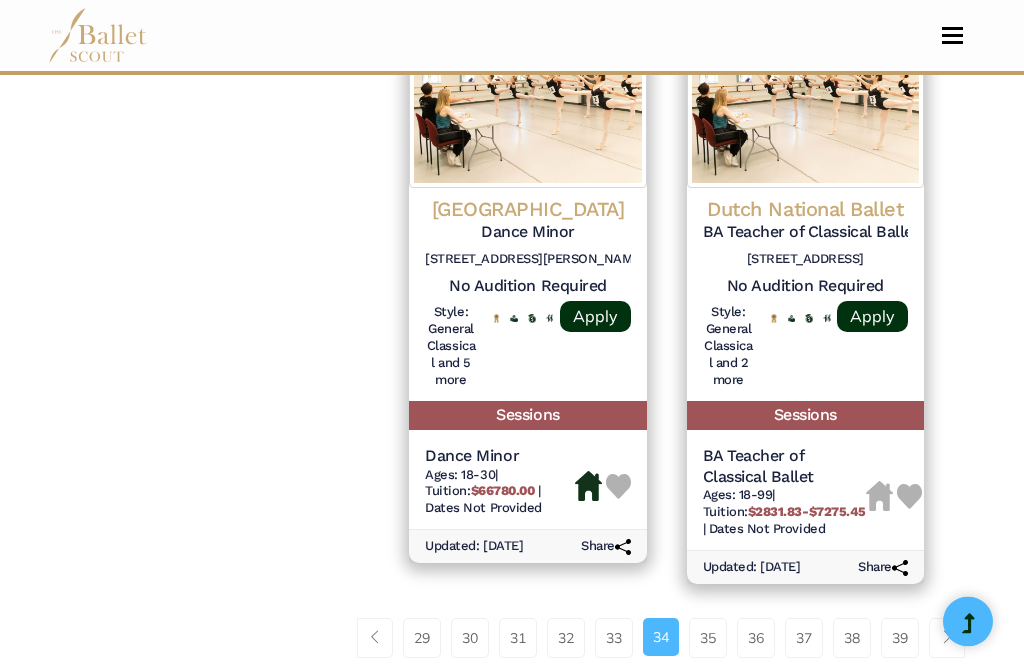 scroll, scrollTop: 3050, scrollLeft: 0, axis: vertical 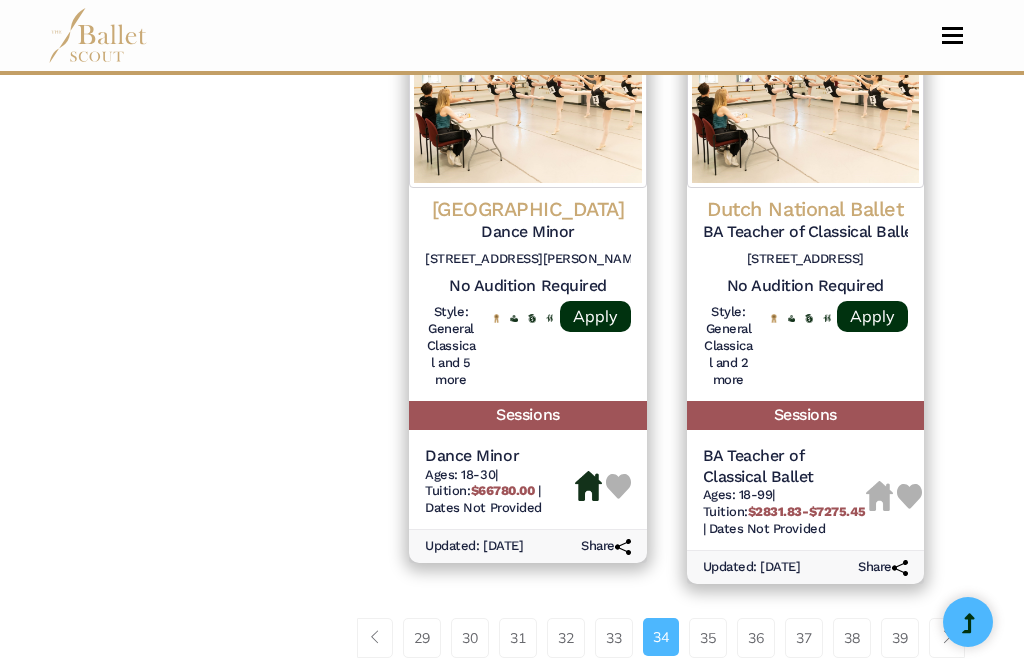 click on "35" at bounding box center (708, 638) 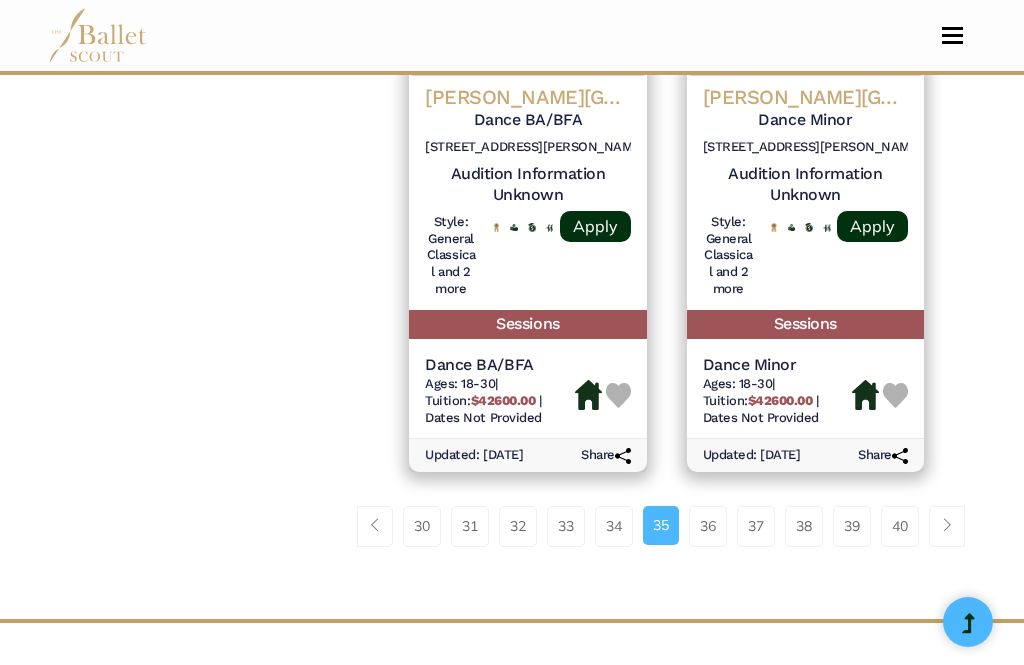 scroll, scrollTop: 3199, scrollLeft: 0, axis: vertical 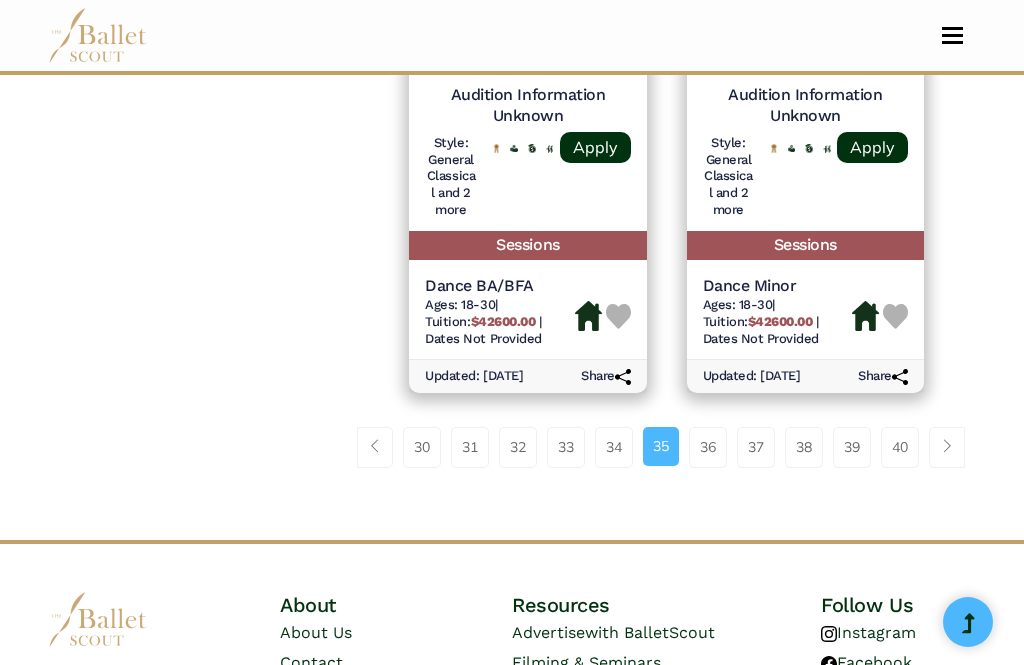 click on "36" at bounding box center [708, 447] 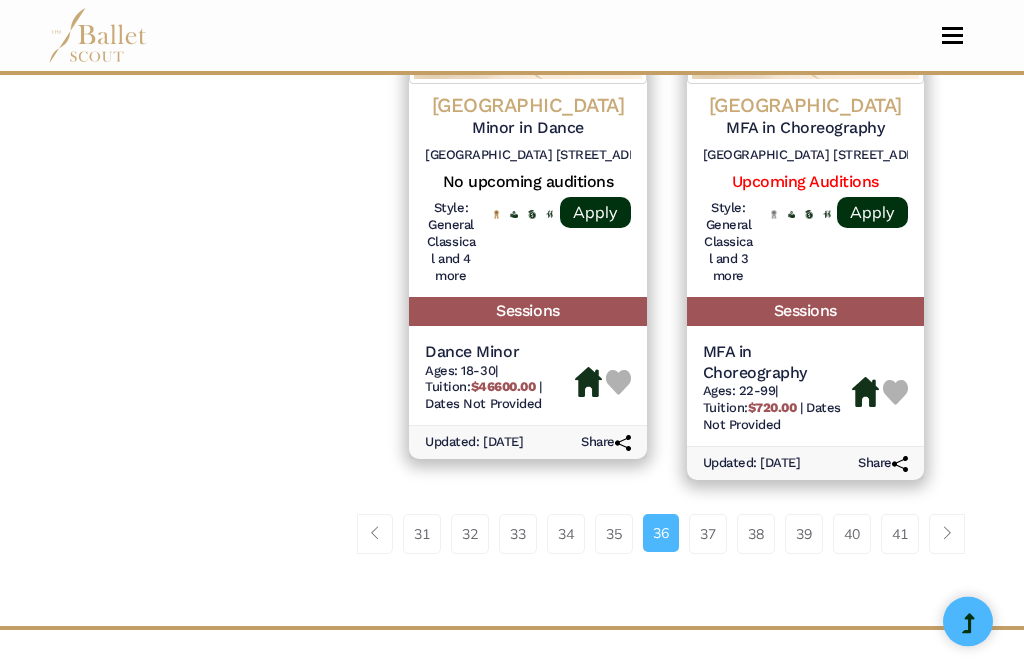 scroll, scrollTop: 3183, scrollLeft: 0, axis: vertical 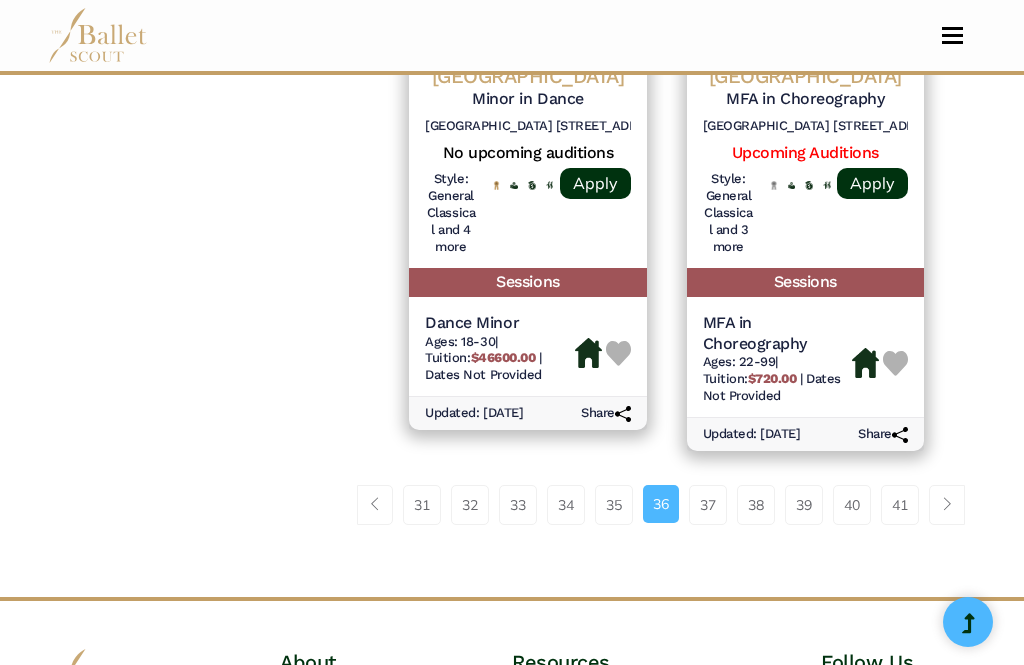 click on "37" at bounding box center (708, 505) 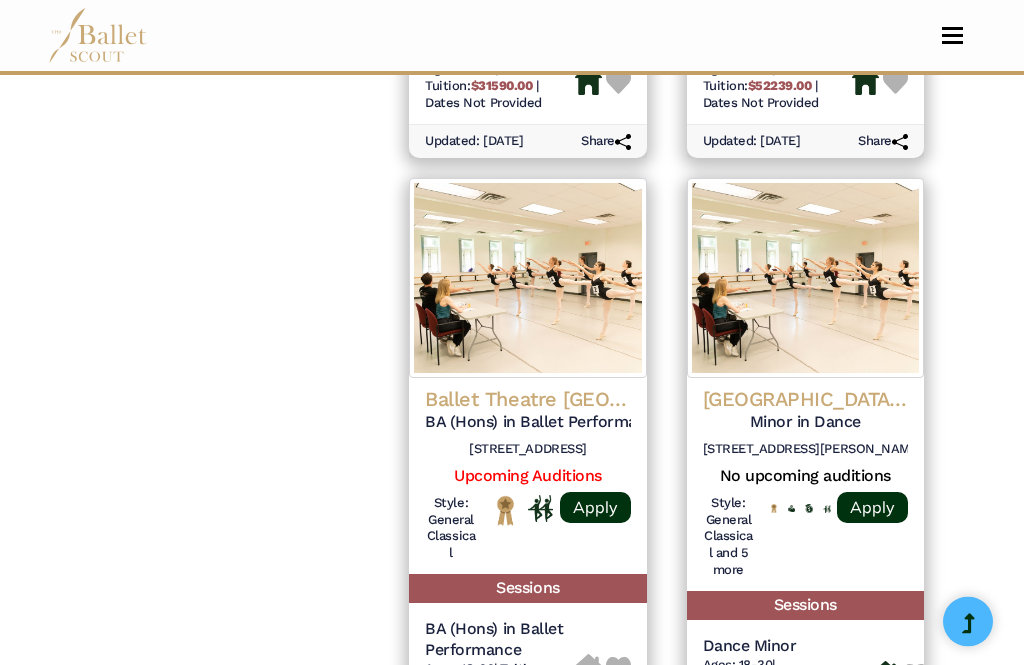 scroll, scrollTop: 2241, scrollLeft: 0, axis: vertical 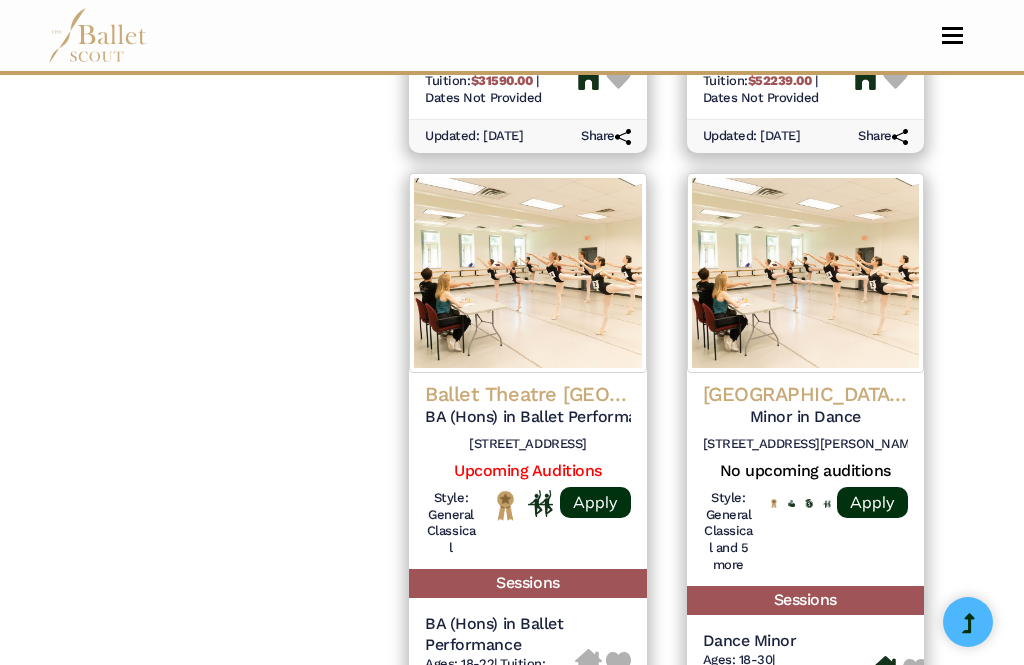 click on "Ballet Theatre [GEOGRAPHIC_DATA]" at bounding box center [805, -1446] 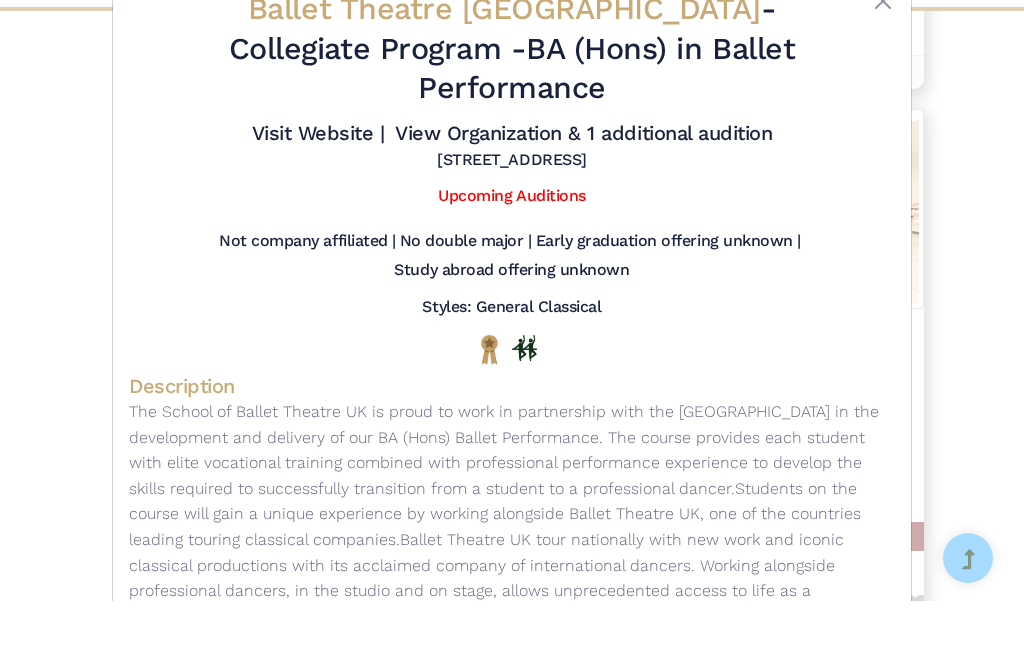 scroll, scrollTop: 2305, scrollLeft: 0, axis: vertical 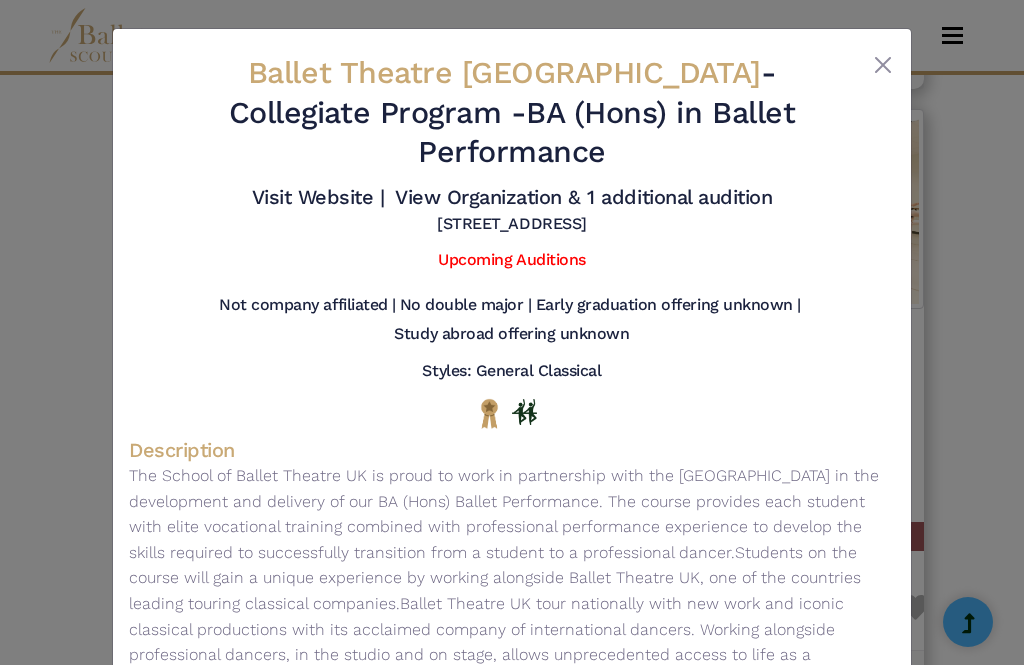 click at bounding box center [883, 65] 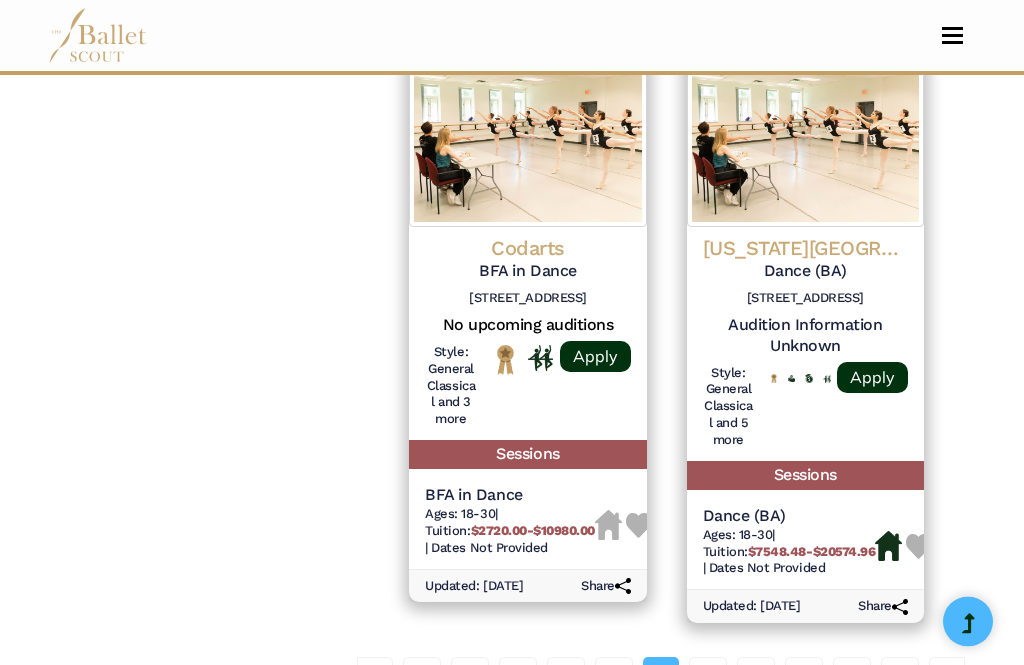 scroll, scrollTop: 2989, scrollLeft: 0, axis: vertical 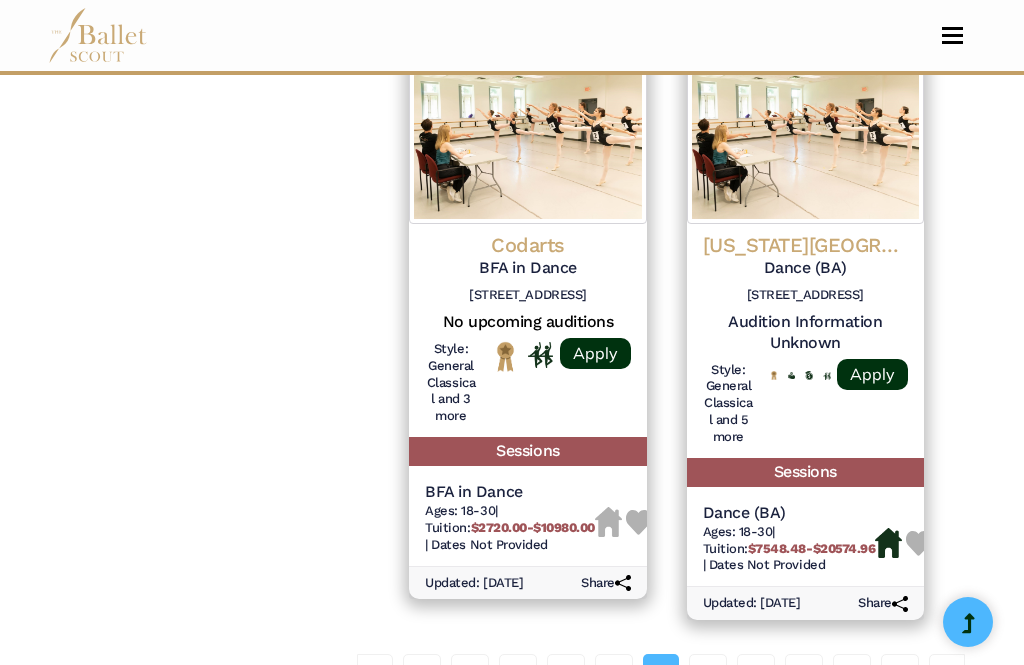 click on "38" at bounding box center (708, 674) 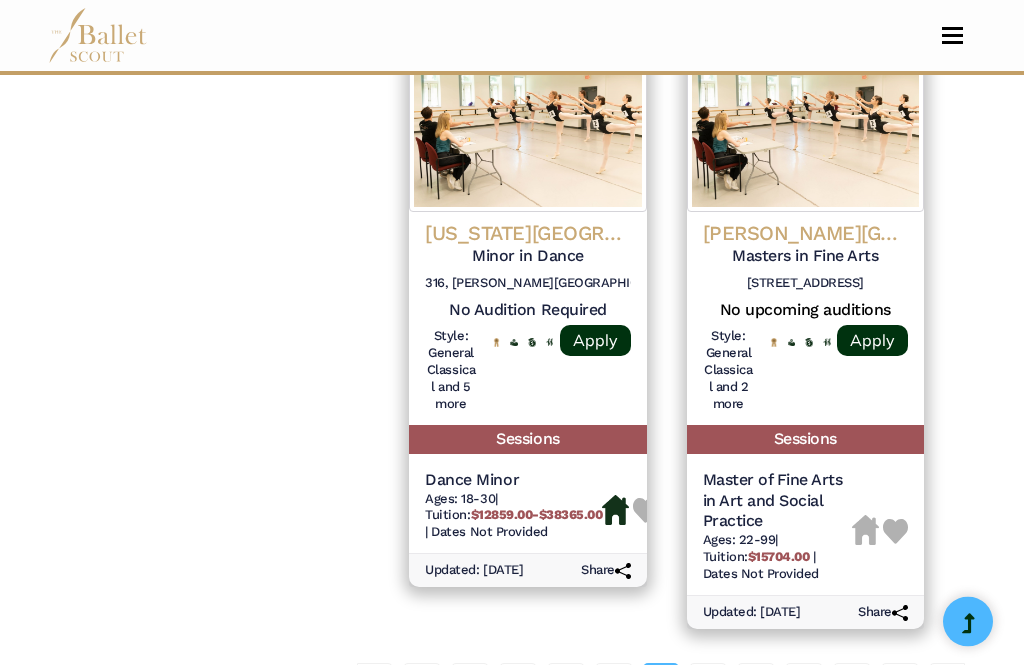 scroll, scrollTop: 3026, scrollLeft: 0, axis: vertical 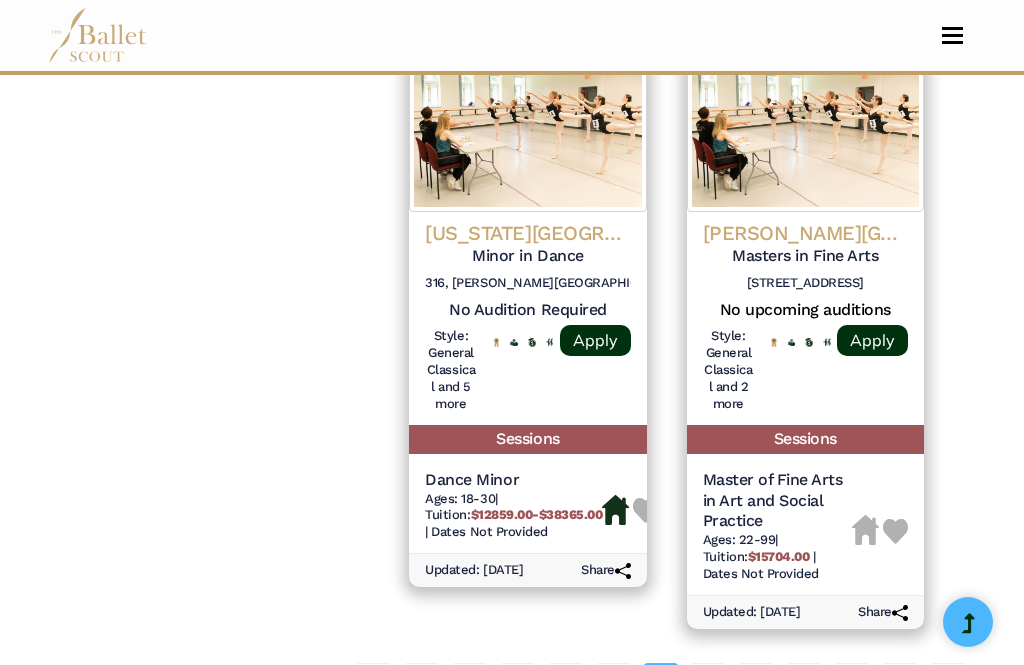 click on "39" at bounding box center (708, 683) 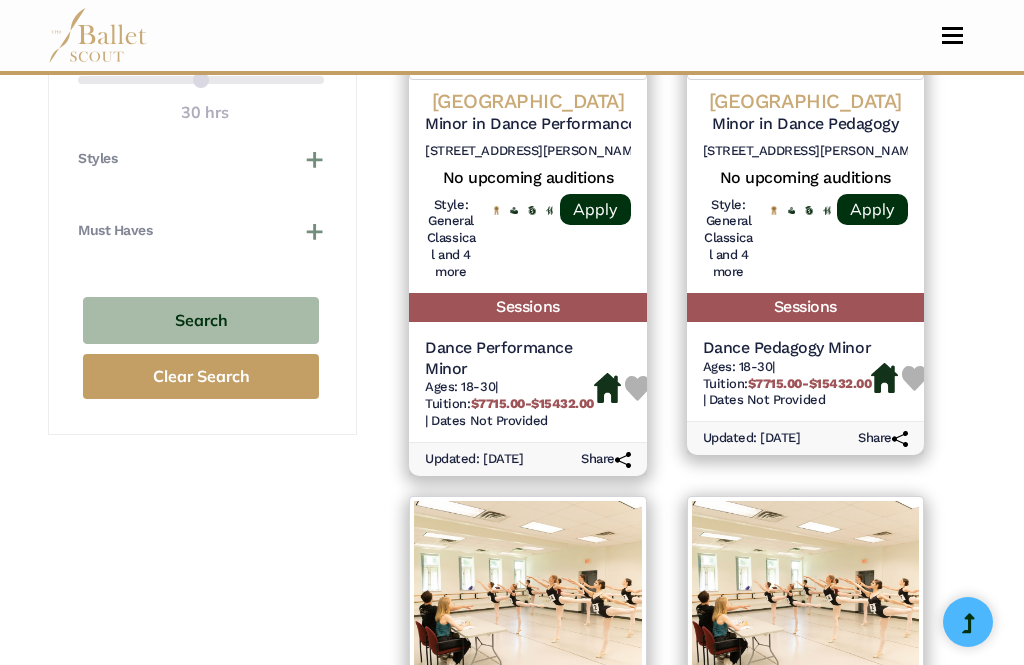 scroll, scrollTop: 1187, scrollLeft: 0, axis: vertical 